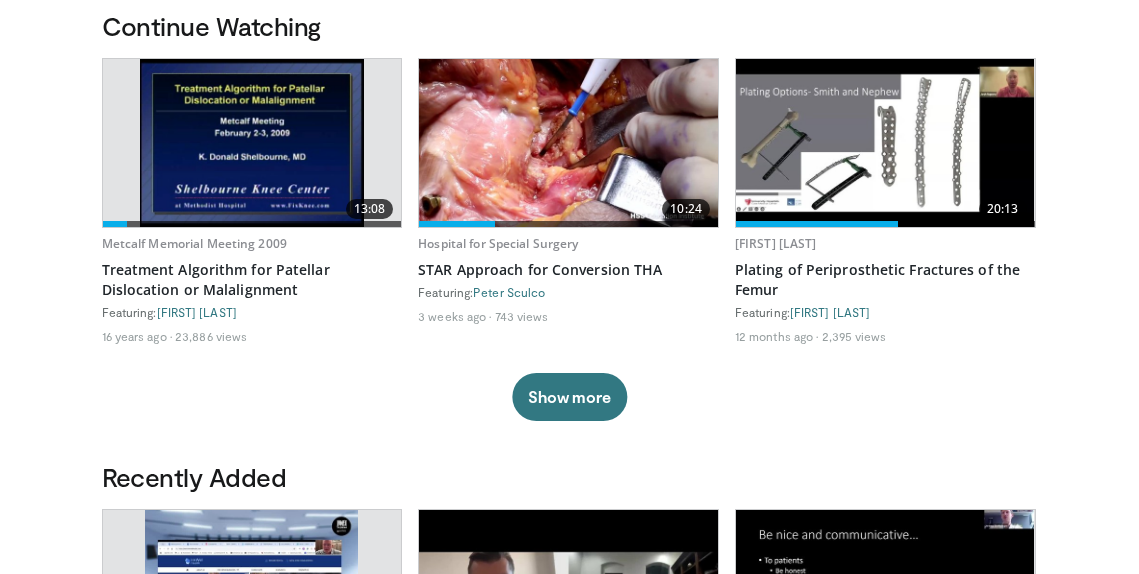 scroll, scrollTop: 606, scrollLeft: 0, axis: vertical 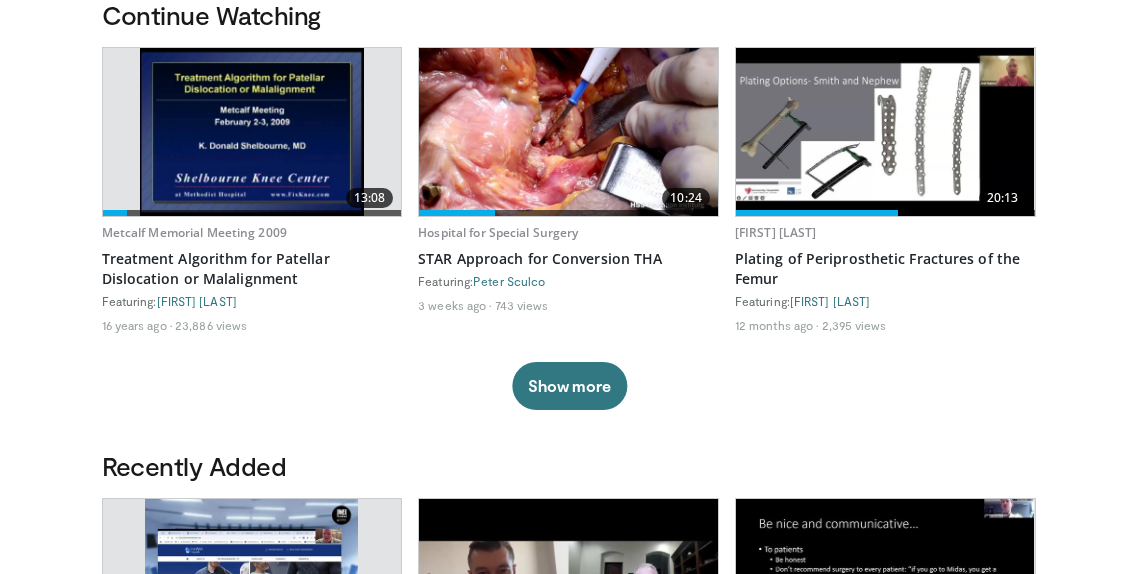 click on "Show more" at bounding box center [569, 386] 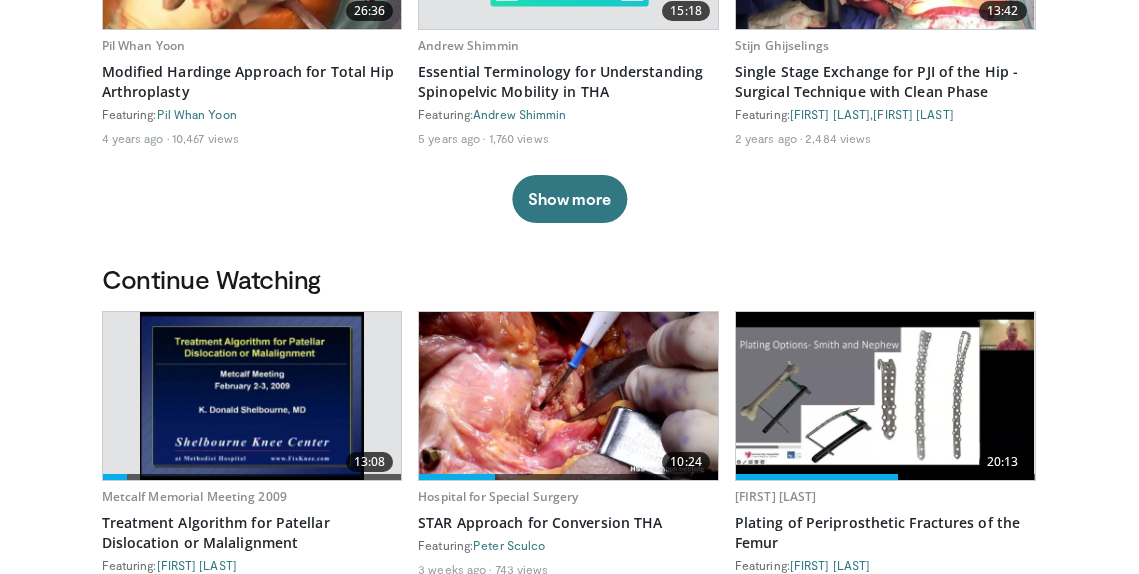 scroll, scrollTop: 0, scrollLeft: 0, axis: both 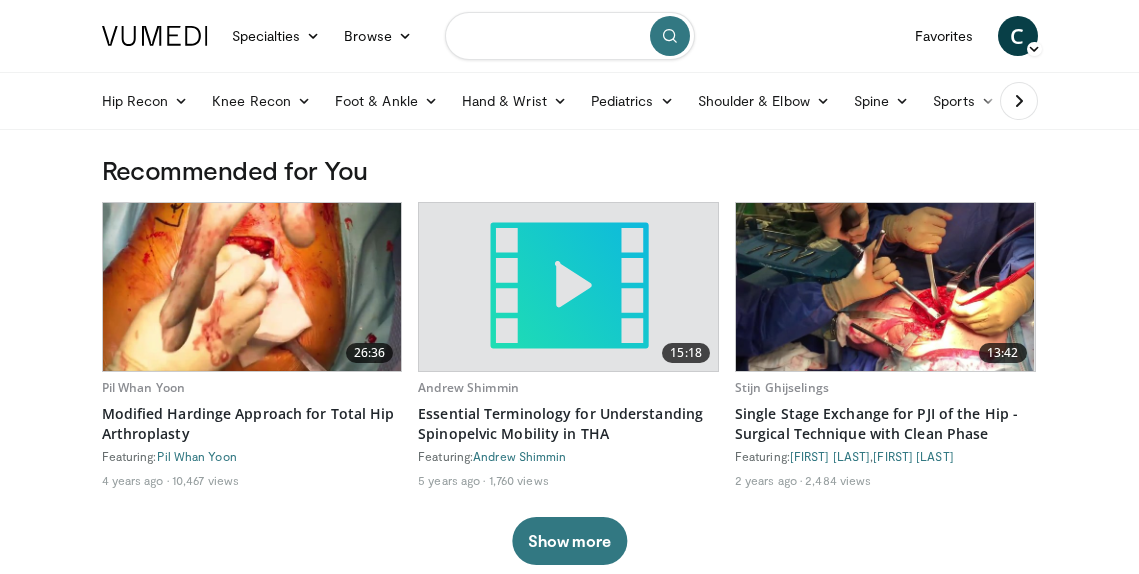 click at bounding box center [570, 36] 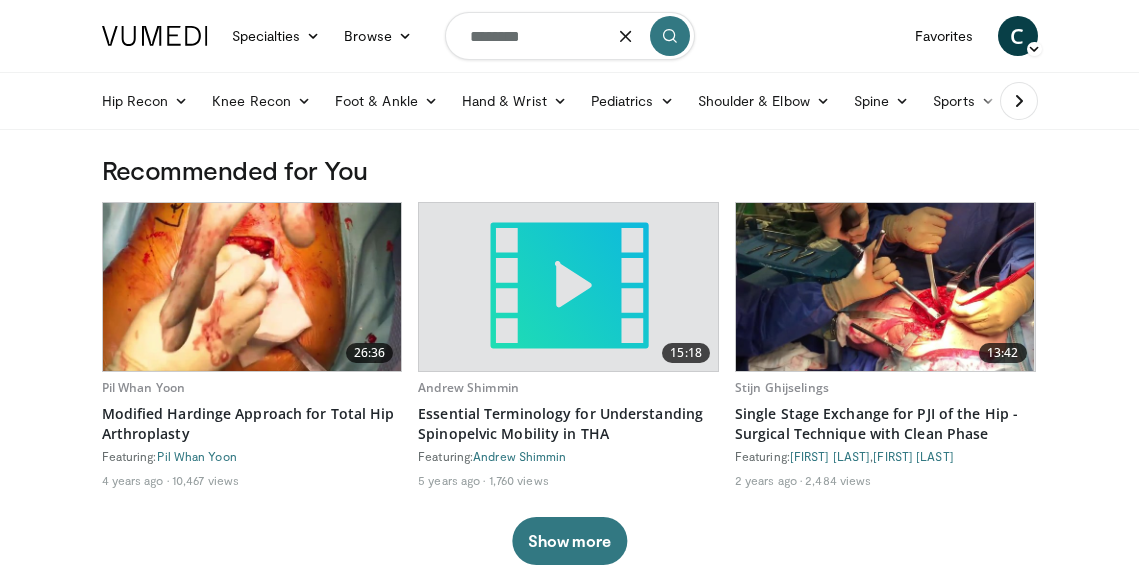 type on "********" 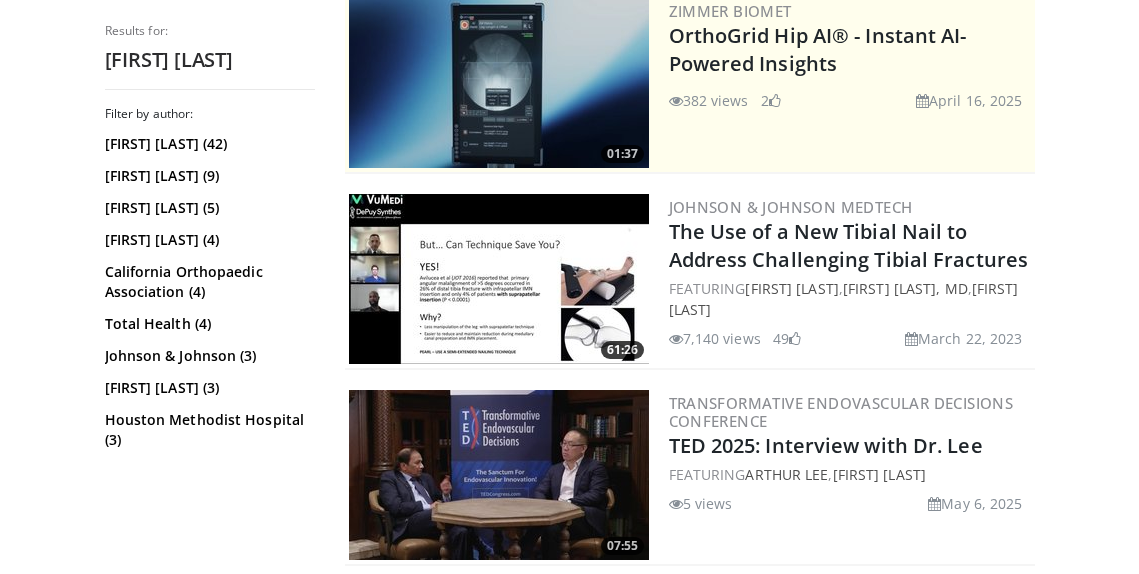 scroll, scrollTop: 438, scrollLeft: 0, axis: vertical 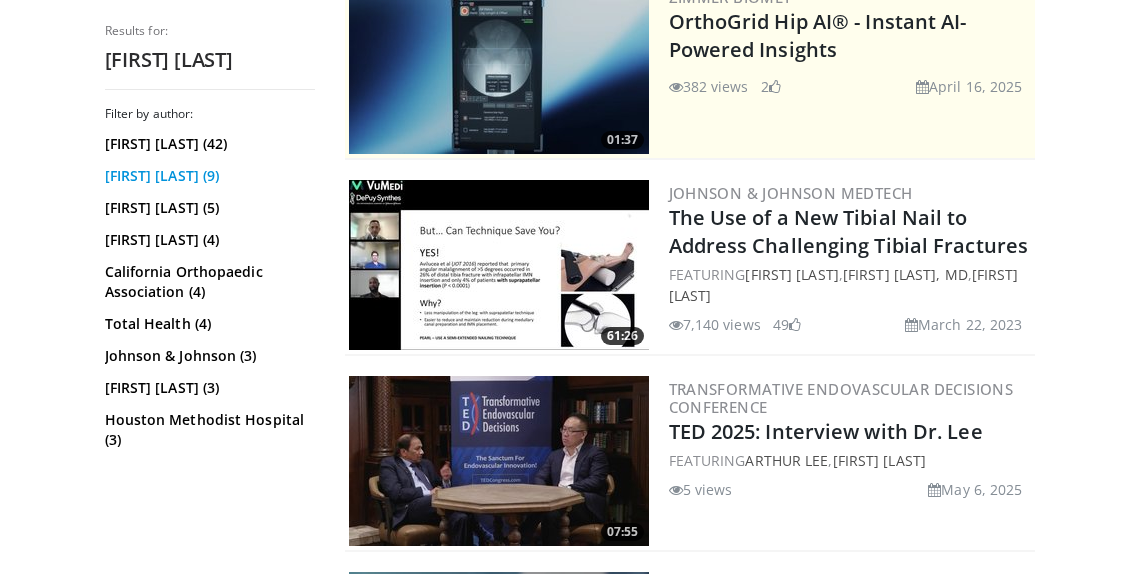 click on "Mark Lee (9)" at bounding box center (207, 176) 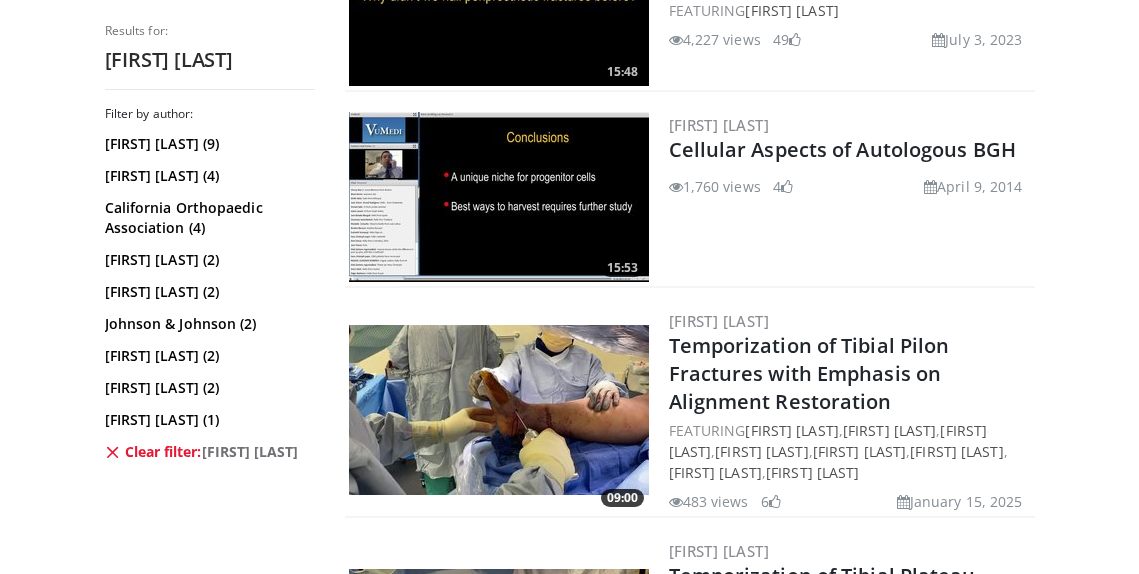 scroll, scrollTop: 432, scrollLeft: 0, axis: vertical 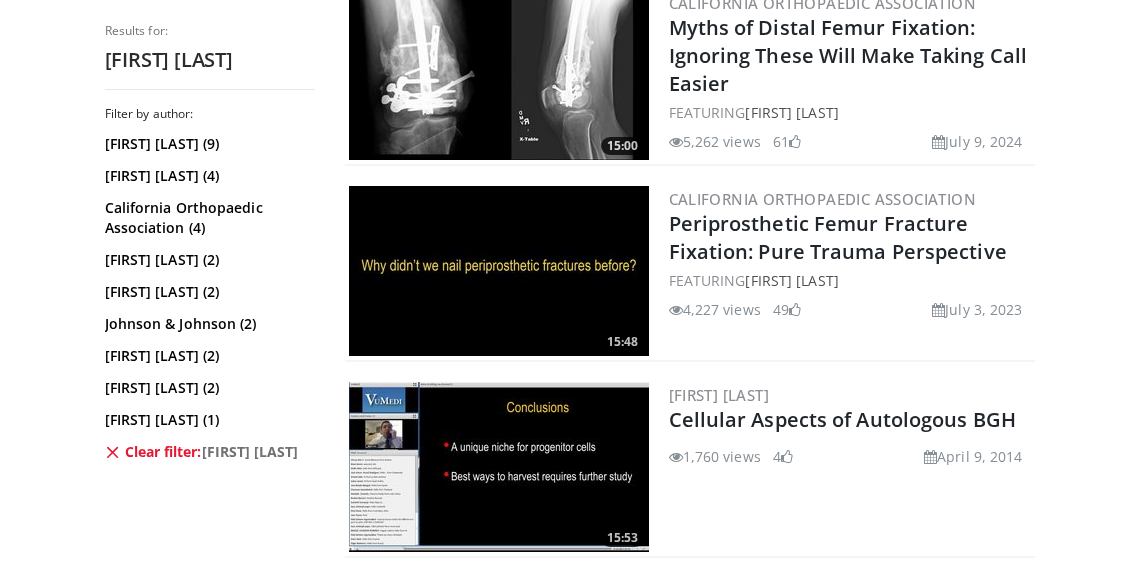 click on "California Orthopaedic Association
Periprosthetic Femur Fracture Fixation: Pure Trauma Perspective
FEATURING
[FIRST] [LAST]
4,227 views
July 3, 2023
49" at bounding box center (850, 271) 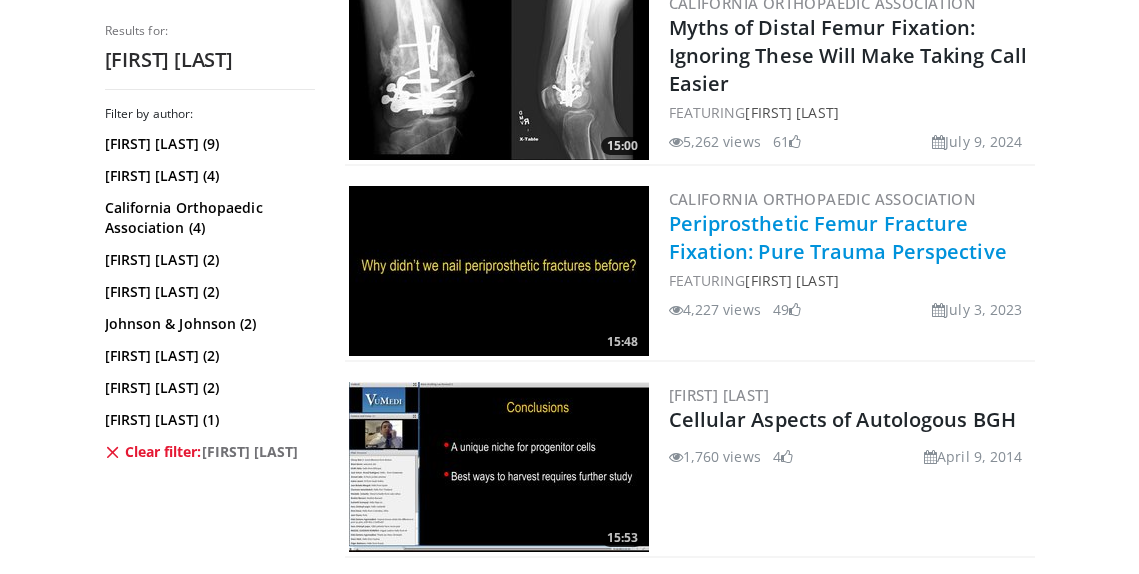 click on "Periprosthetic Femur Fracture Fixation: Pure Trauma Perspective" at bounding box center [838, 237] 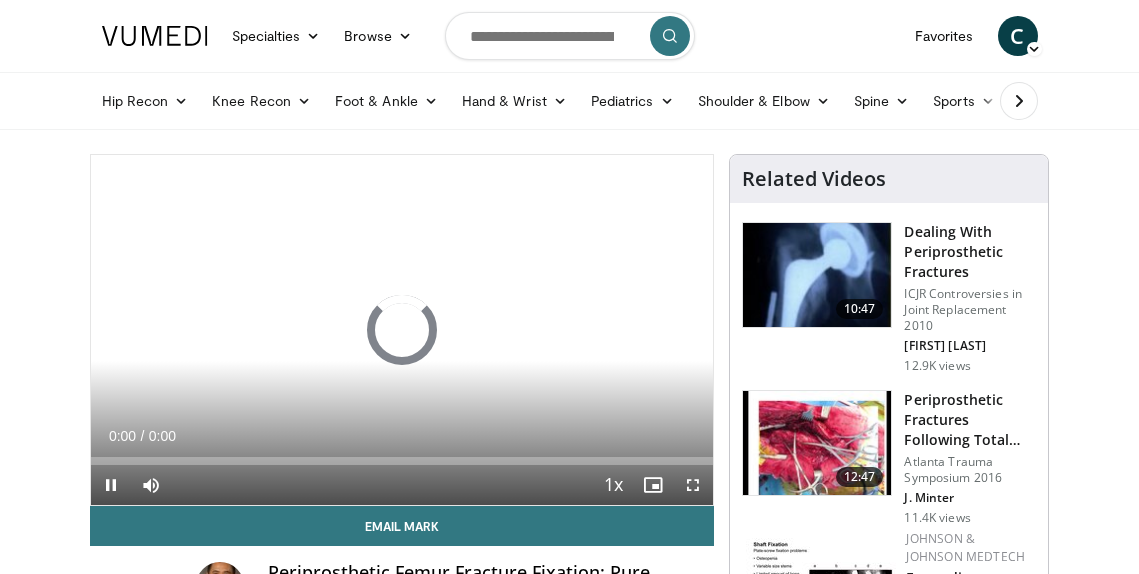 scroll, scrollTop: 42, scrollLeft: 0, axis: vertical 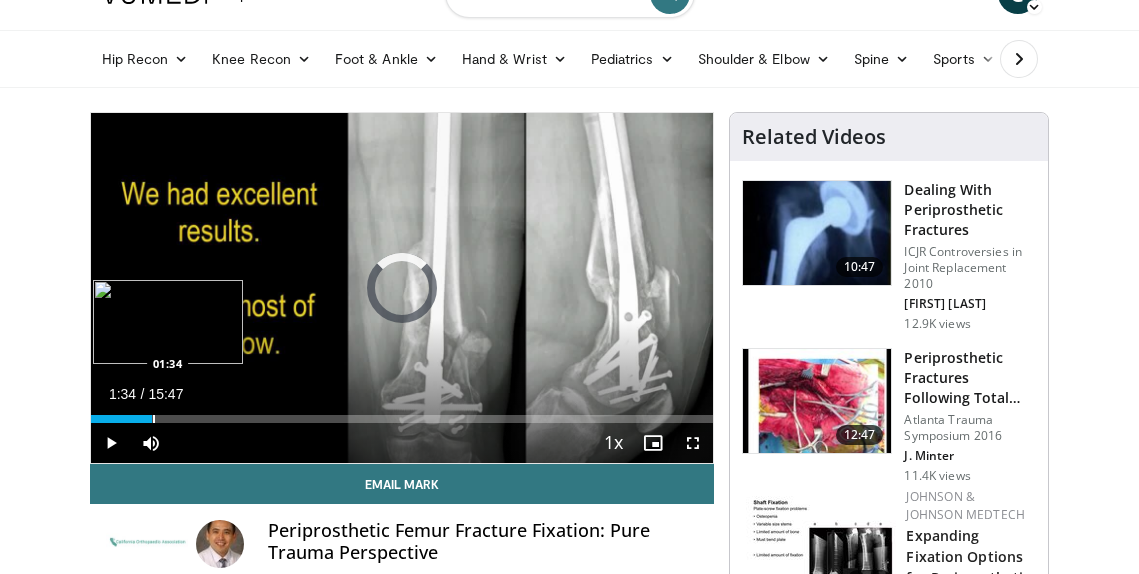 click at bounding box center (154, 419) 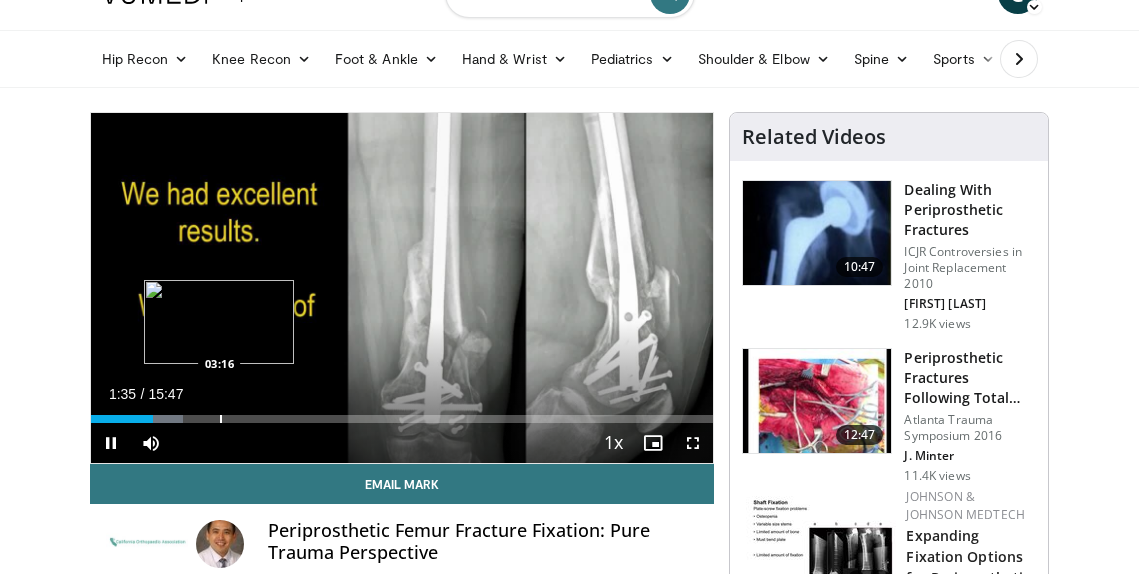 click at bounding box center [221, 419] 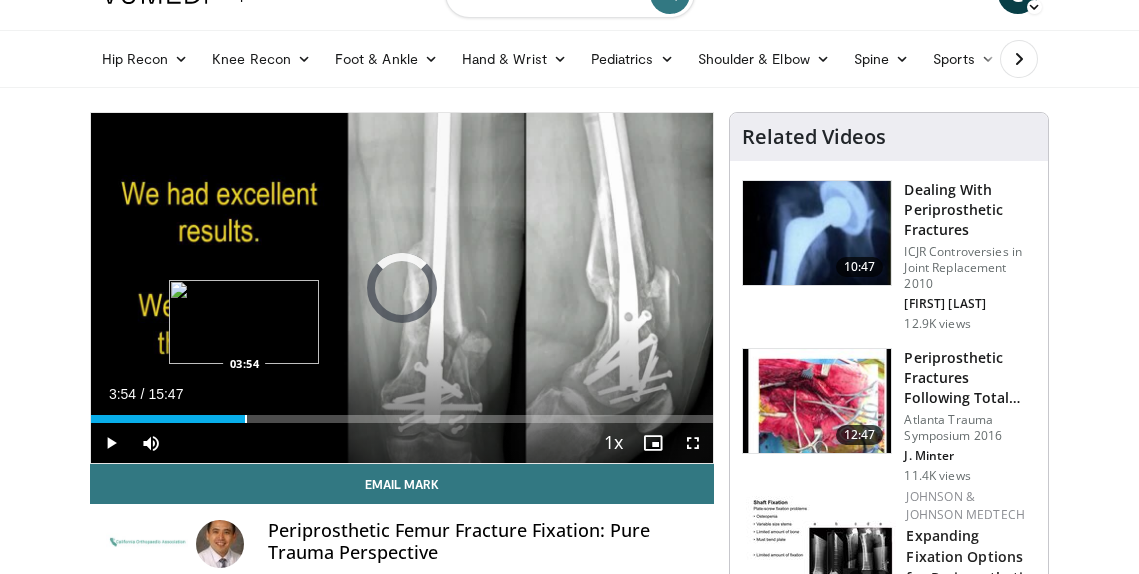 click at bounding box center [246, 419] 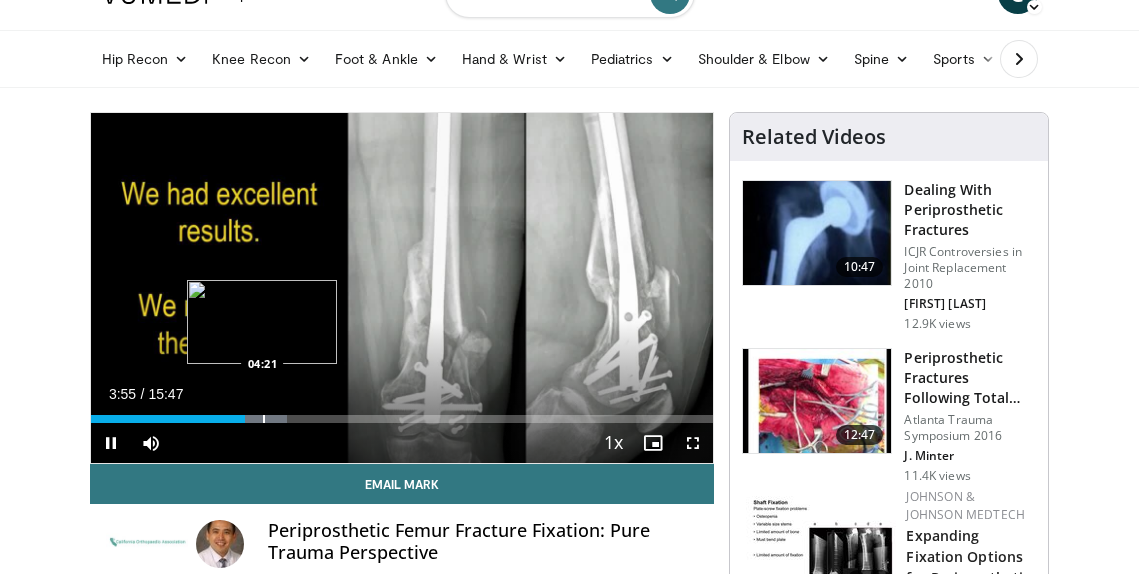 click at bounding box center [264, 419] 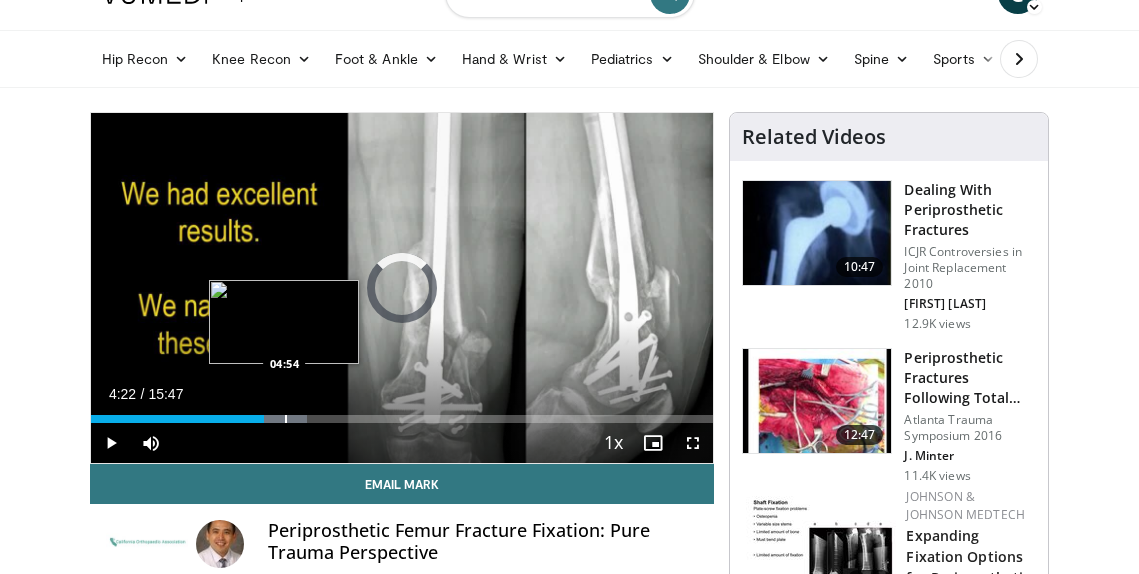 click at bounding box center (286, 419) 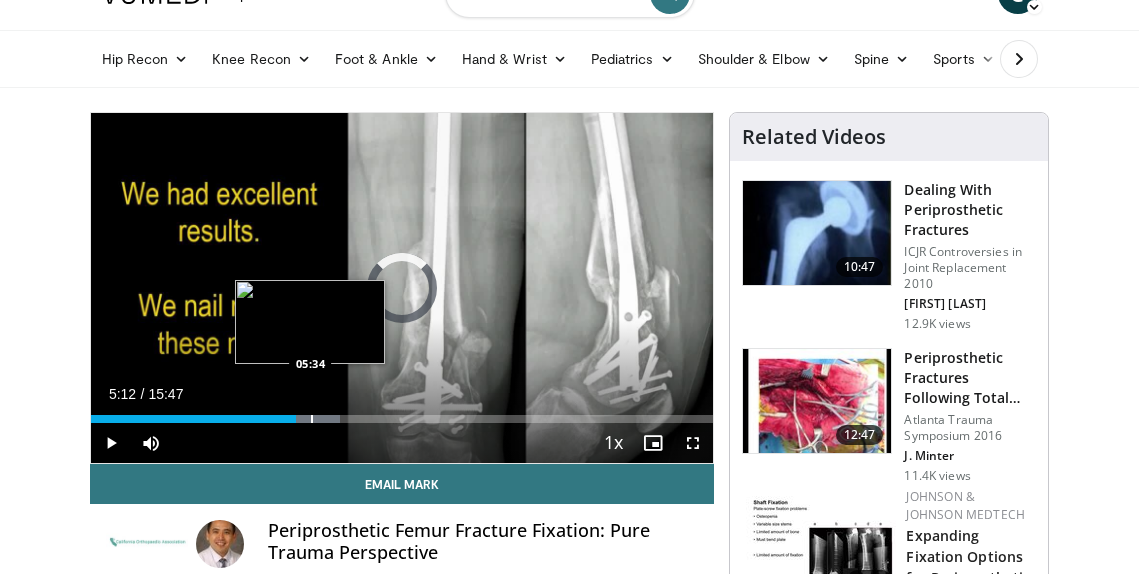 click at bounding box center (312, 419) 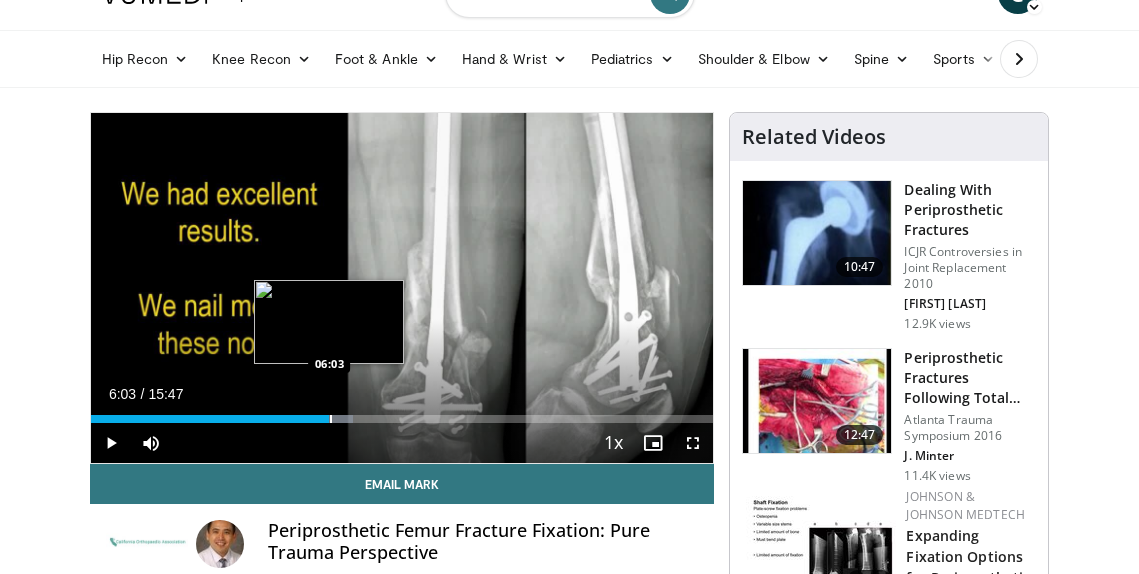 click at bounding box center (331, 419) 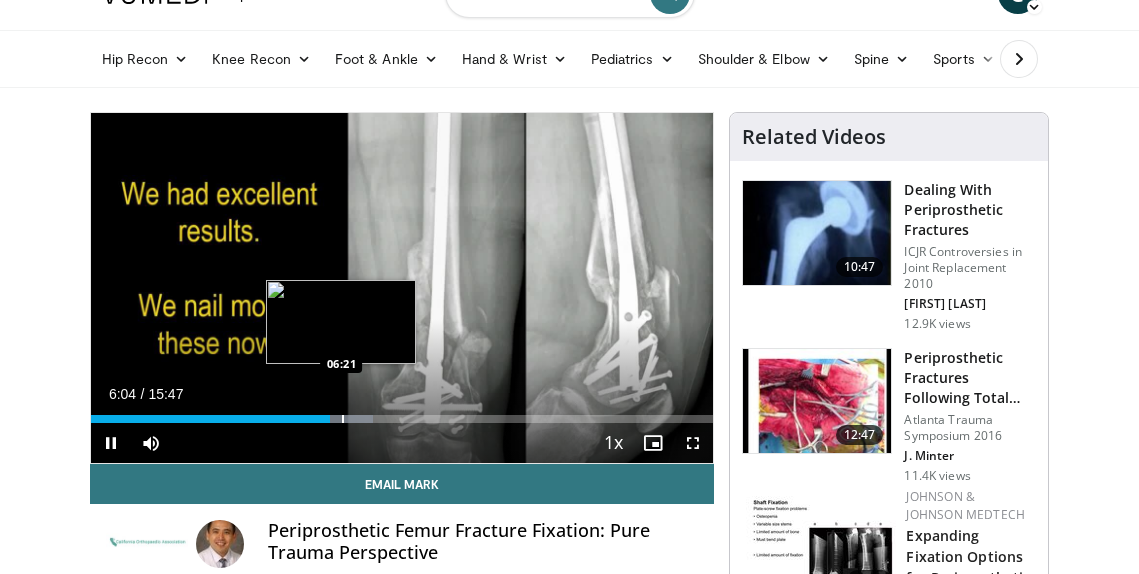 click at bounding box center (343, 419) 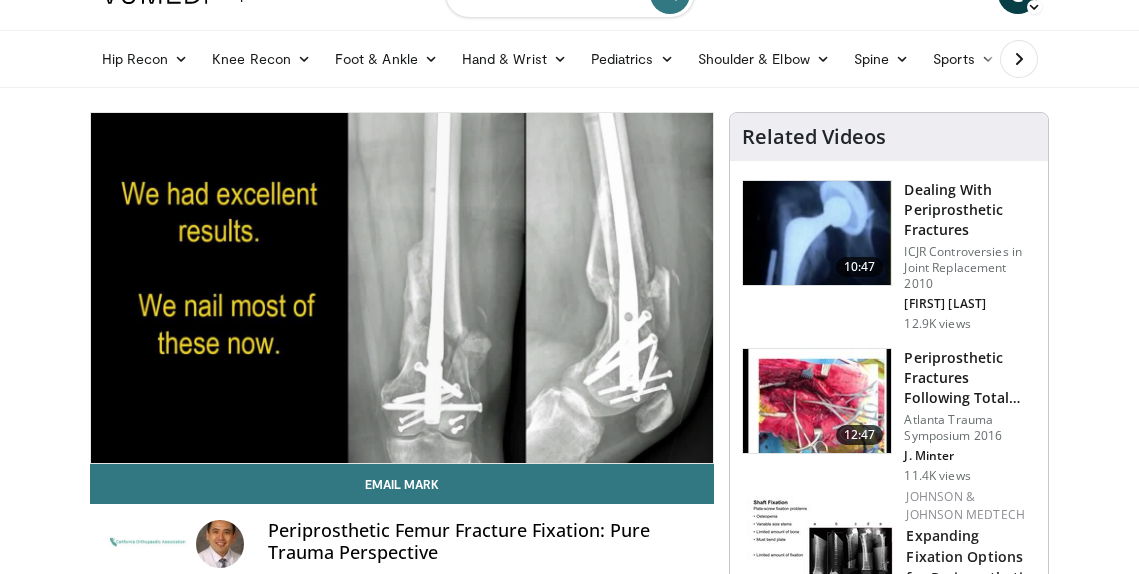click on "Specialties
Adult & Family Medicine
Allergy, Asthma, Immunology
Anesthesiology
Cardiology
Dental
Dermatology
Endocrinology
Gastroenterology & Hepatology
General Surgery
Hematology & Oncology
Infectious Disease
Nephrology
Neurology
Neurosurgery
Obstetrics & Gynecology
Ophthalmology
Oral Maxillofacial
Orthopaedics
Otolaryngology
Pediatrics
Plastic Surgery
Podiatry
Psychiatry
Pulmonology
Radiation Oncology
Radiology
Rheumatology
Urology" at bounding box center (569, 1704) 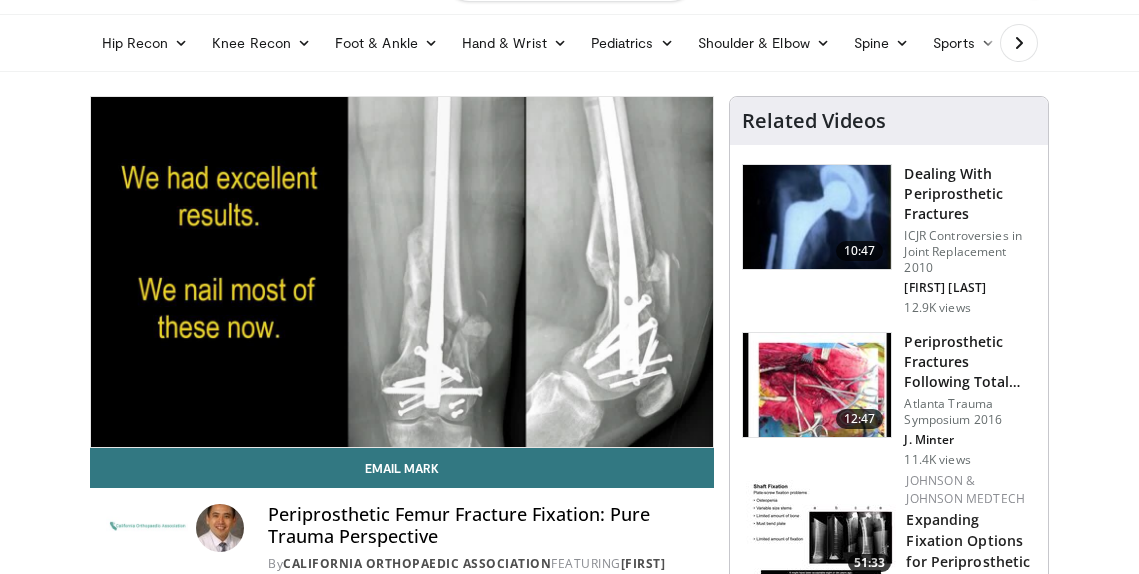 scroll, scrollTop: 63, scrollLeft: 0, axis: vertical 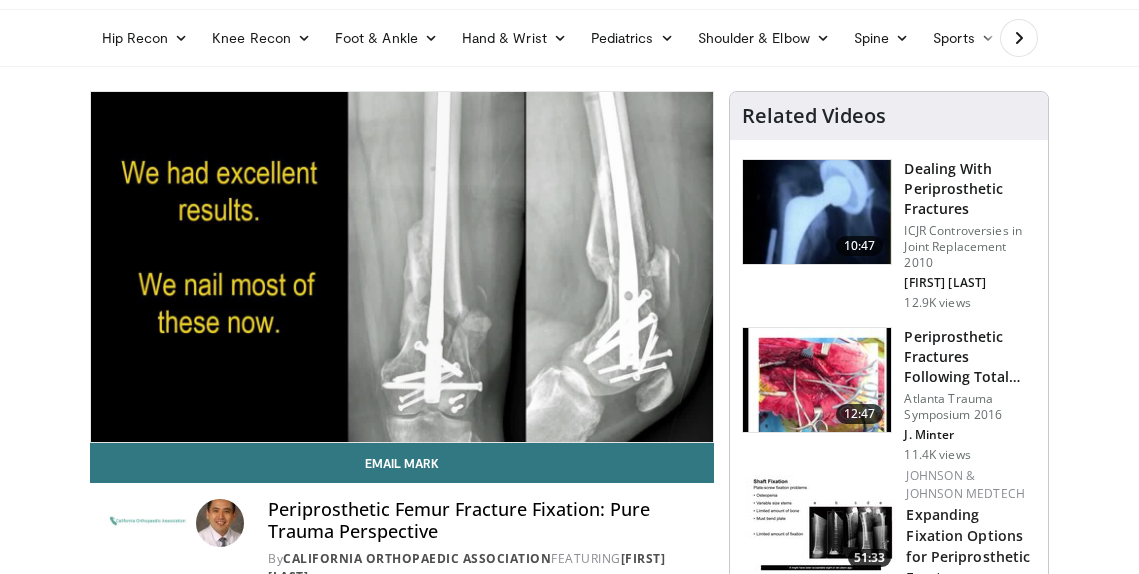 click on "Specialties
Adult & Family Medicine
Allergy, Asthma, Immunology
Anesthesiology
Cardiology
Dental
Dermatology
Endocrinology
Gastroenterology & Hepatology
General Surgery
Hematology & Oncology
Infectious Disease
Nephrology
Neurology
Neurosurgery
Obstetrics & Gynecology
Ophthalmology
Oral Maxillofacial
Orthopaedics
Otolaryngology
Pediatrics
Plastic Surgery
Podiatry
Psychiatry
Pulmonology
Radiation Oncology
Radiology
Rheumatology
Urology" at bounding box center [569, 1683] 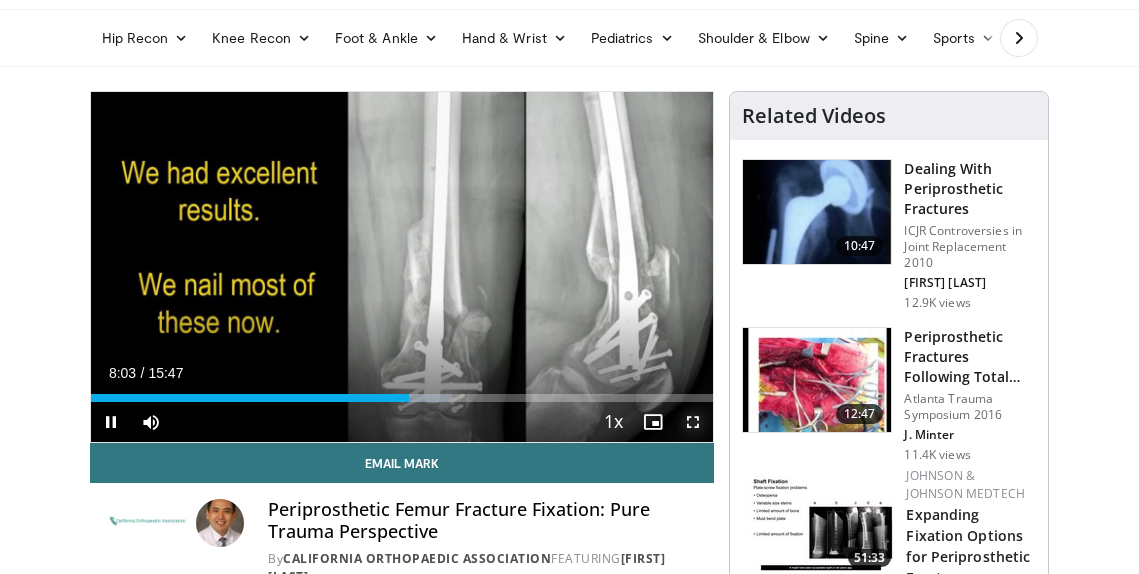 click at bounding box center [693, 422] 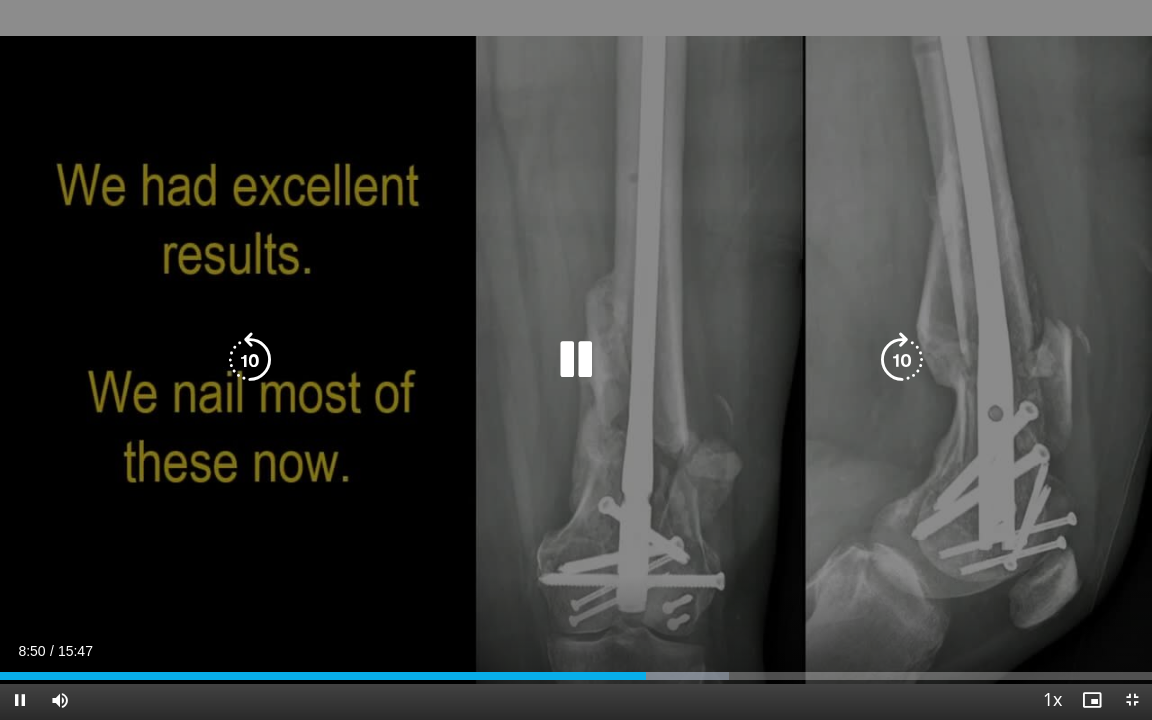 click at bounding box center (576, 360) 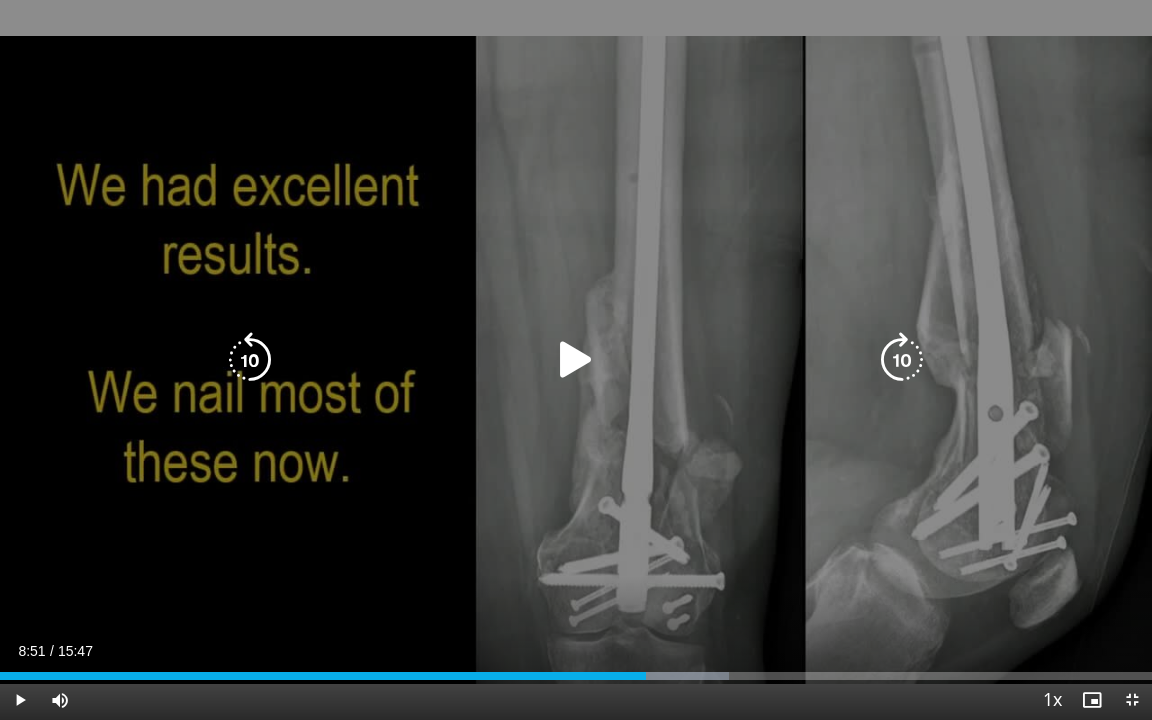 click on "10 seconds
Tap to unmute" at bounding box center (576, 360) 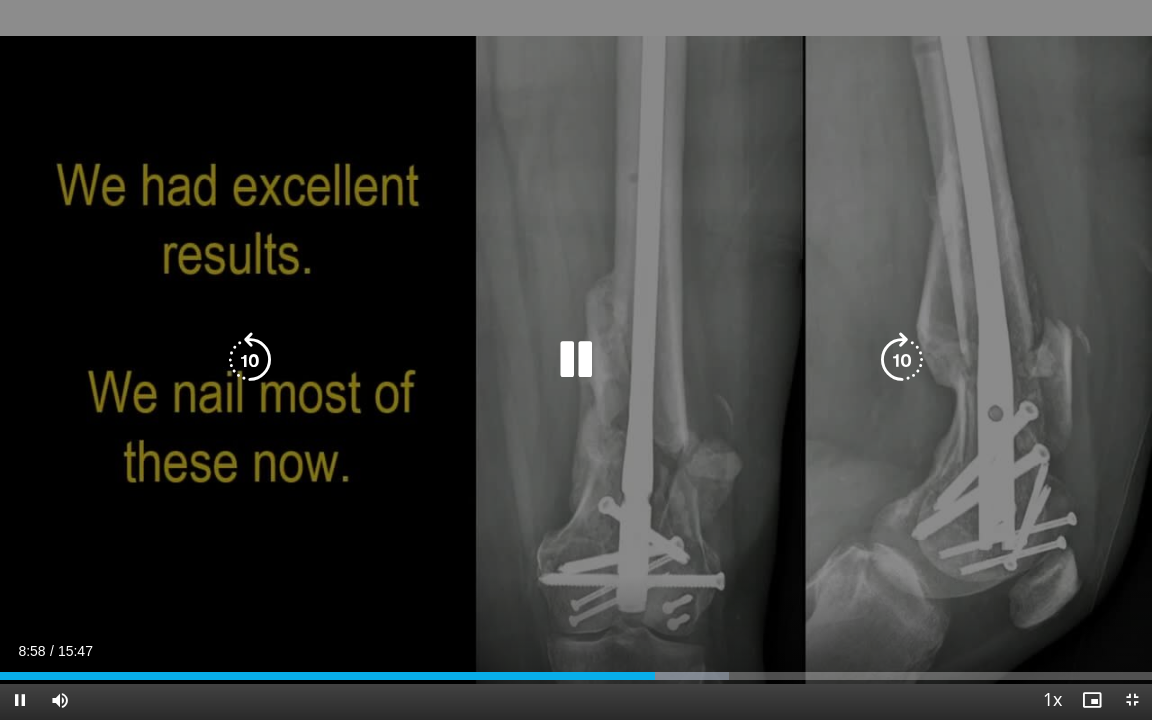 click on "10 seconds
Tap to unmute" at bounding box center [576, 360] 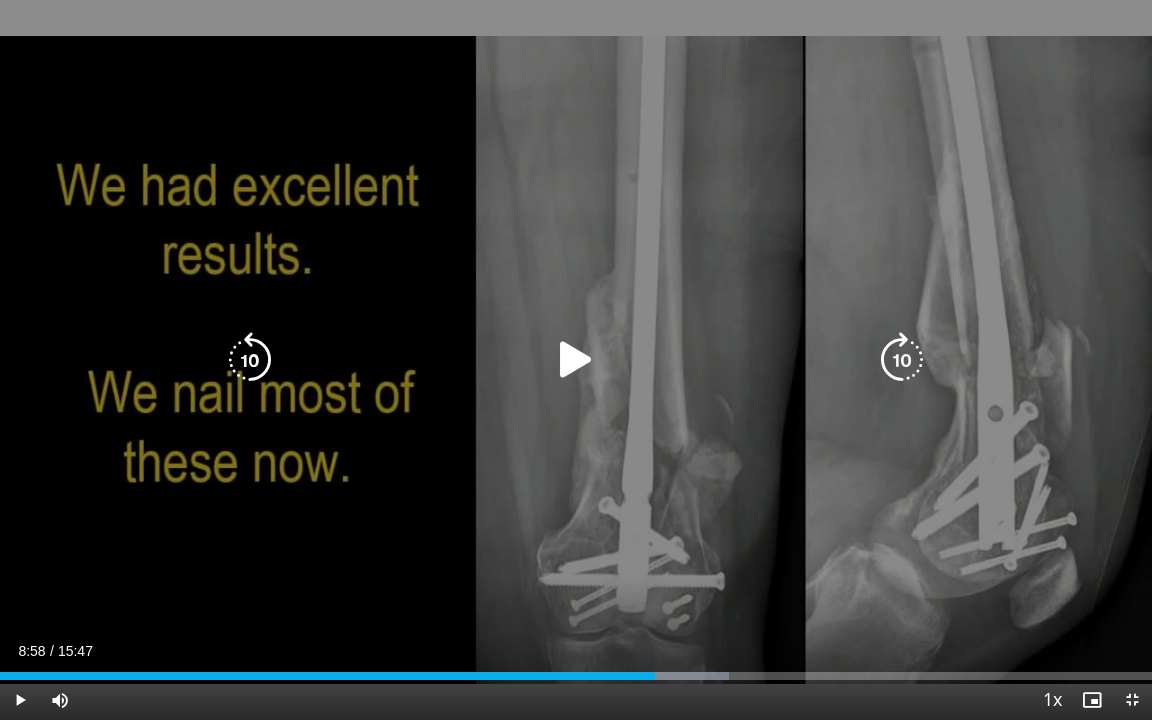 click on "10 seconds
Tap to unmute" at bounding box center (576, 360) 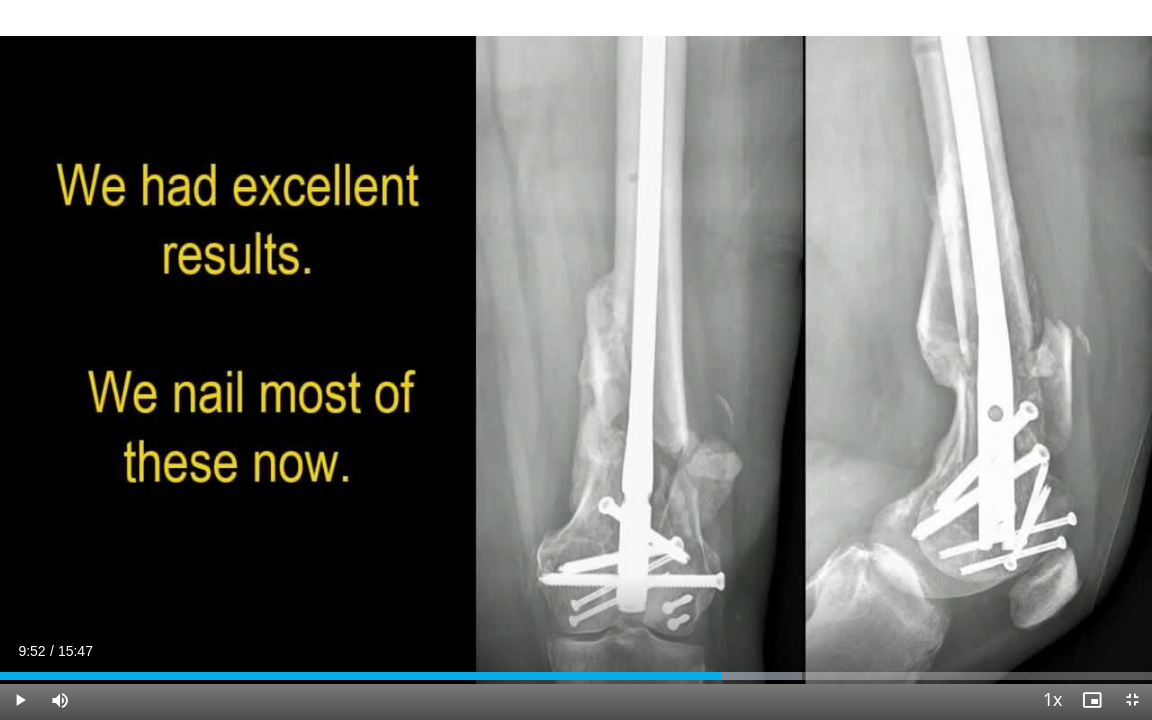 click on "10 seconds
Tap to unmute" at bounding box center (576, 360) 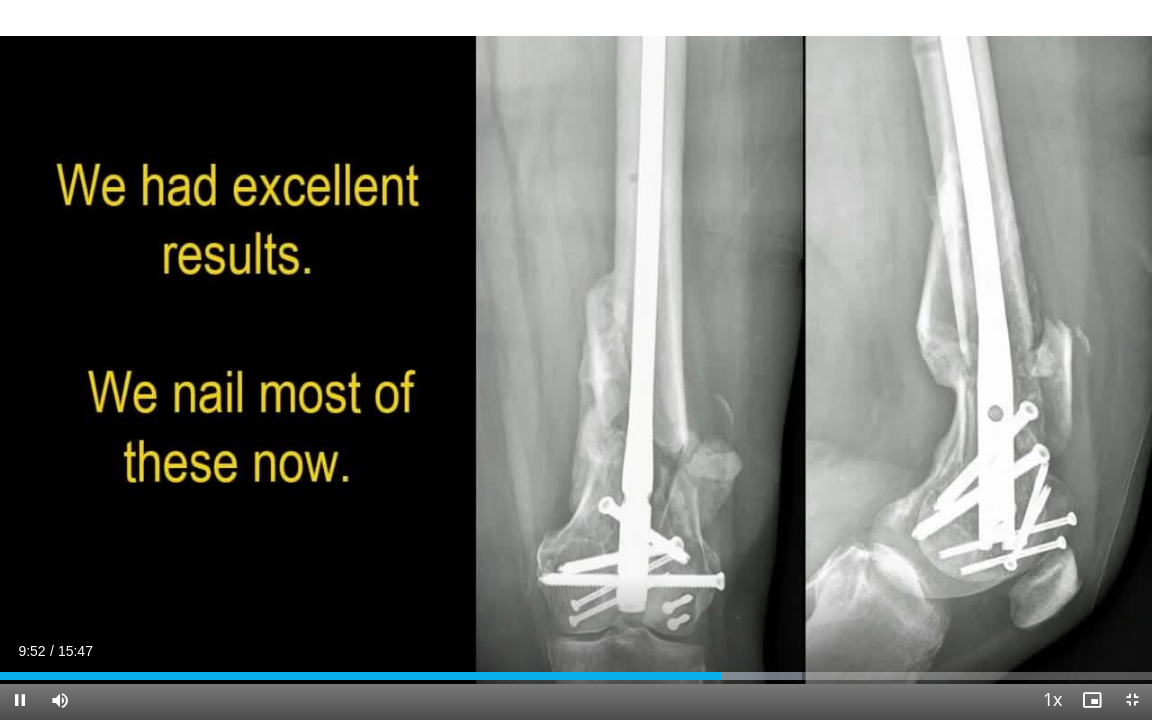 click on "10 seconds
Tap to unmute" at bounding box center [576, 360] 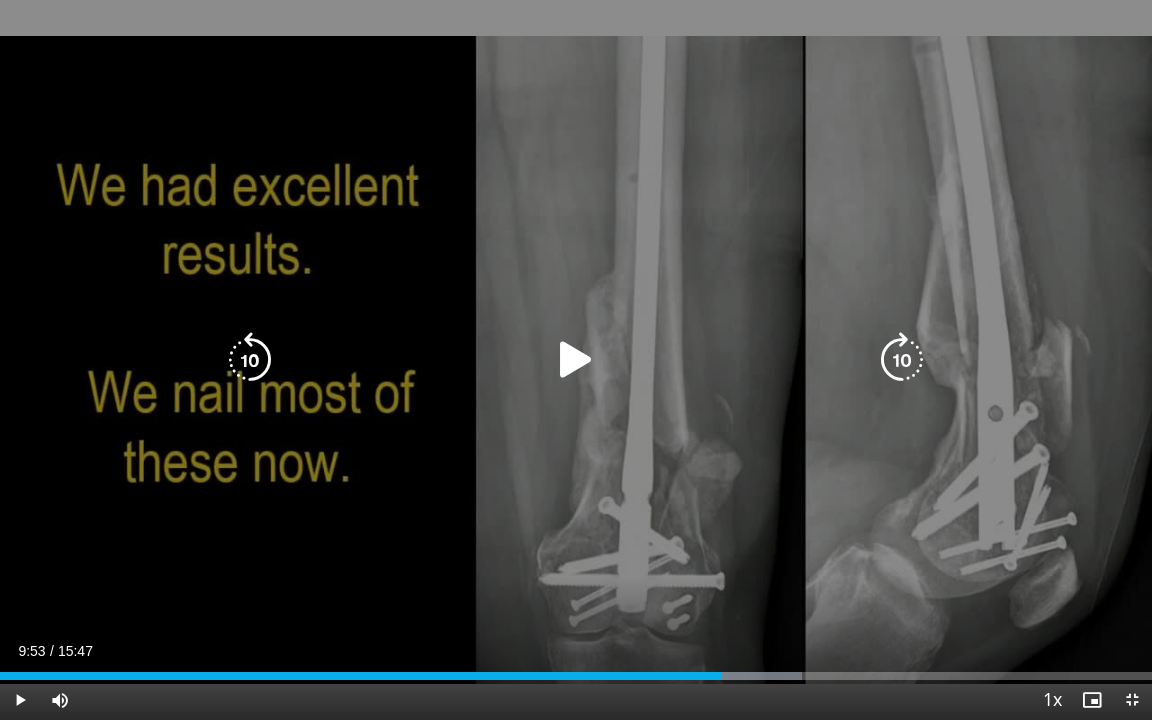 click on "10 seconds
Tap to unmute" at bounding box center (576, 360) 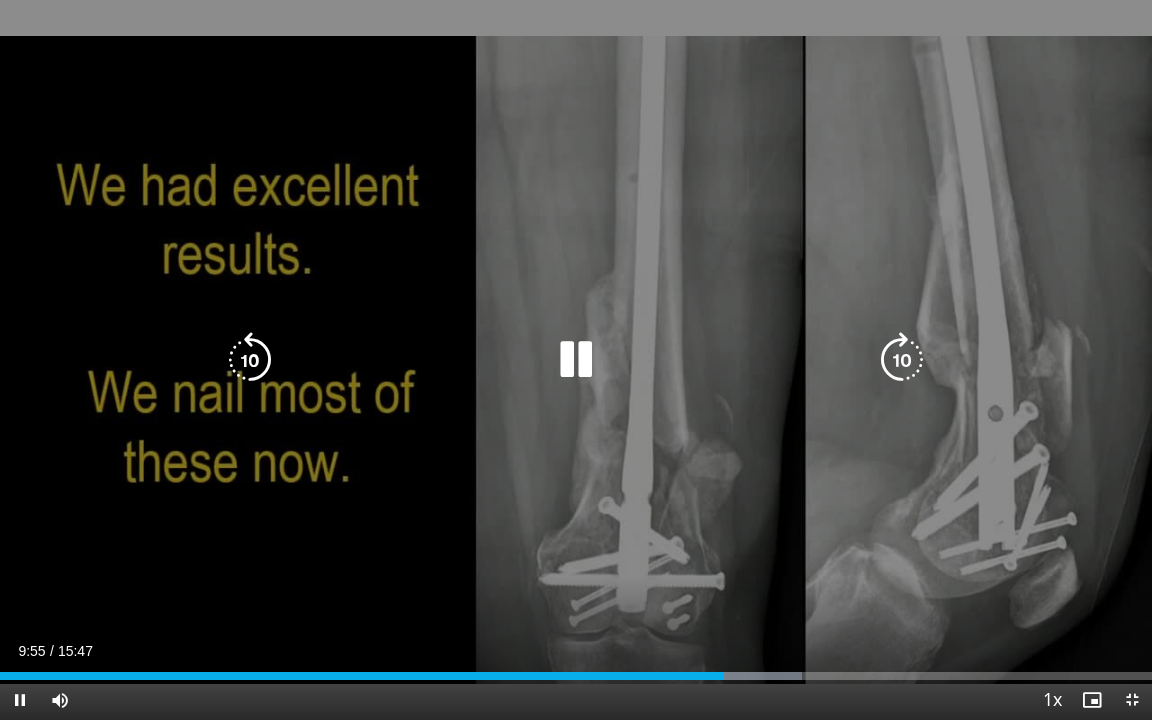 click on "10 seconds
Tap to unmute" at bounding box center (576, 360) 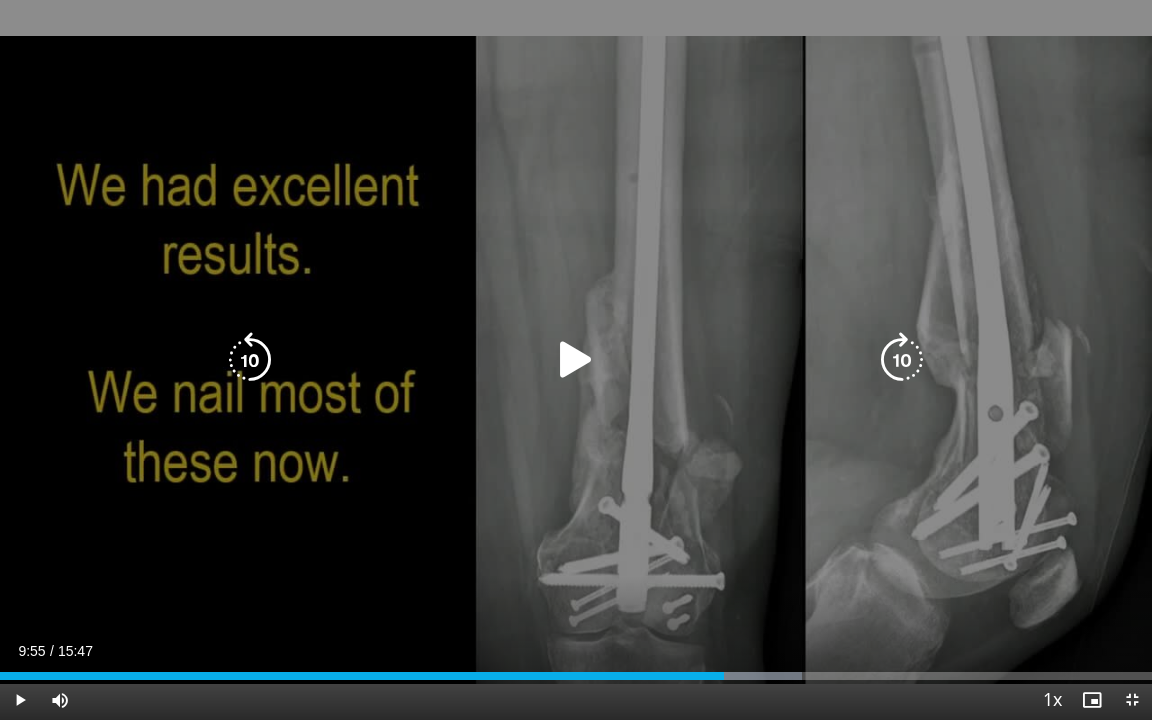 click on "10 seconds
Tap to unmute" at bounding box center (576, 360) 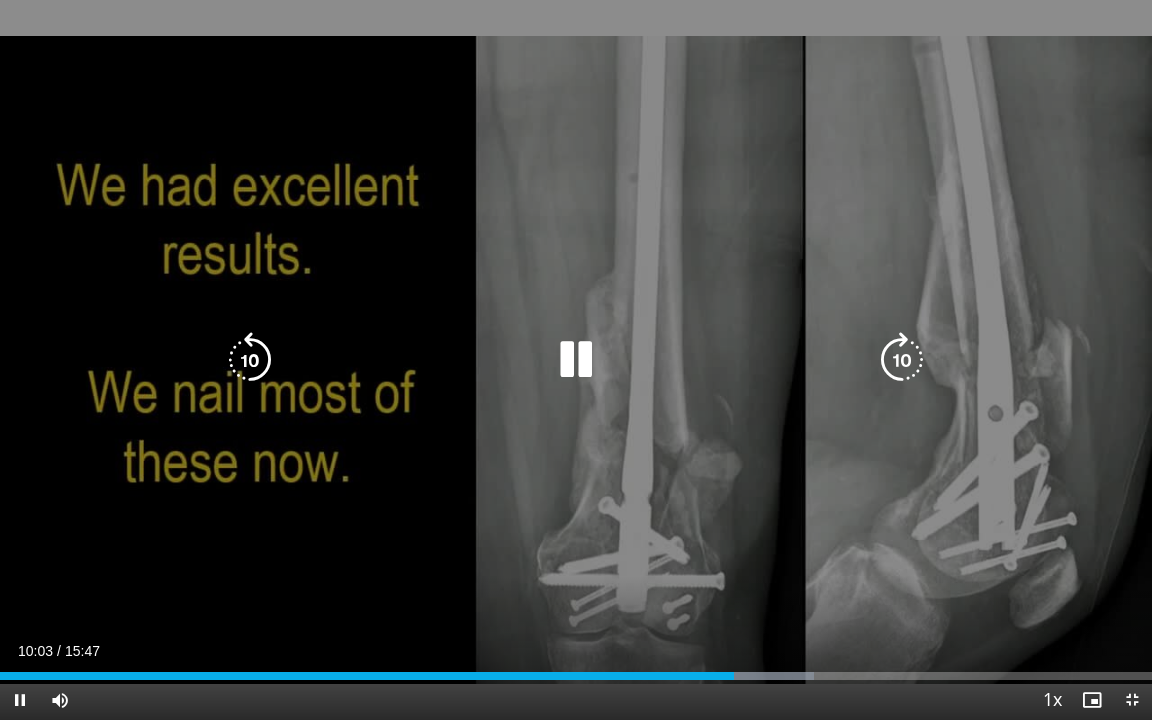 click on "10 seconds
Tap to unmute" at bounding box center (576, 360) 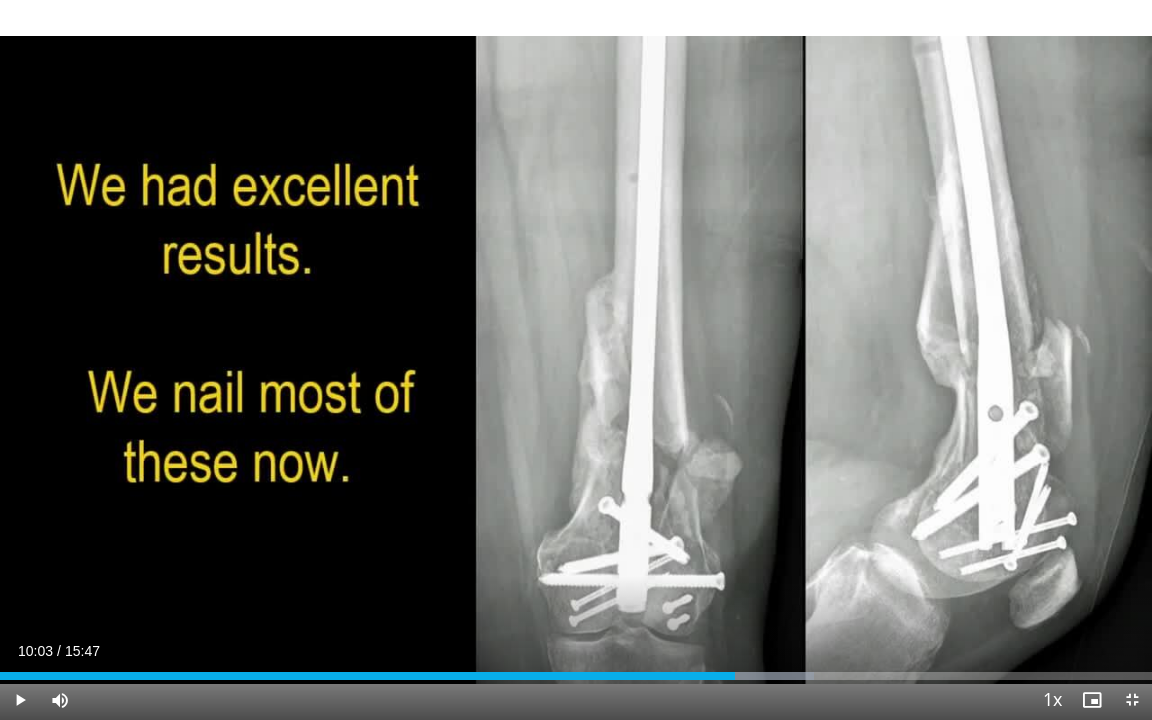 click on "10 seconds
Tap to unmute" at bounding box center [576, 360] 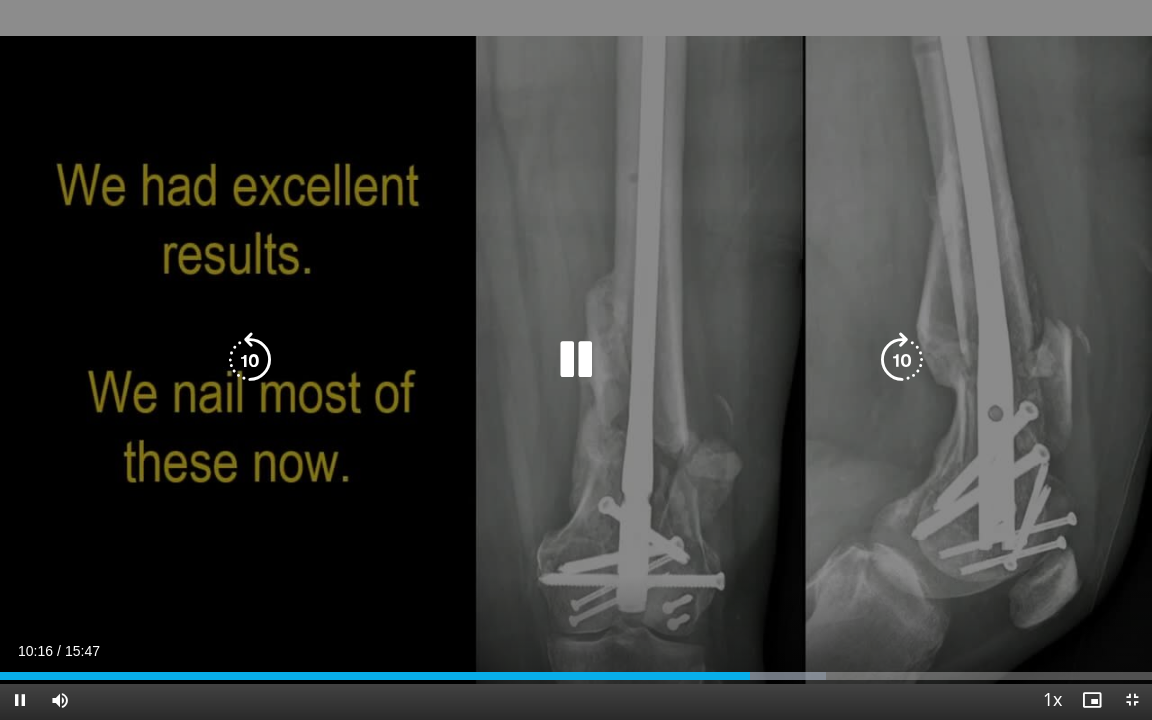 click on "10 seconds
Tap to unmute" at bounding box center (576, 360) 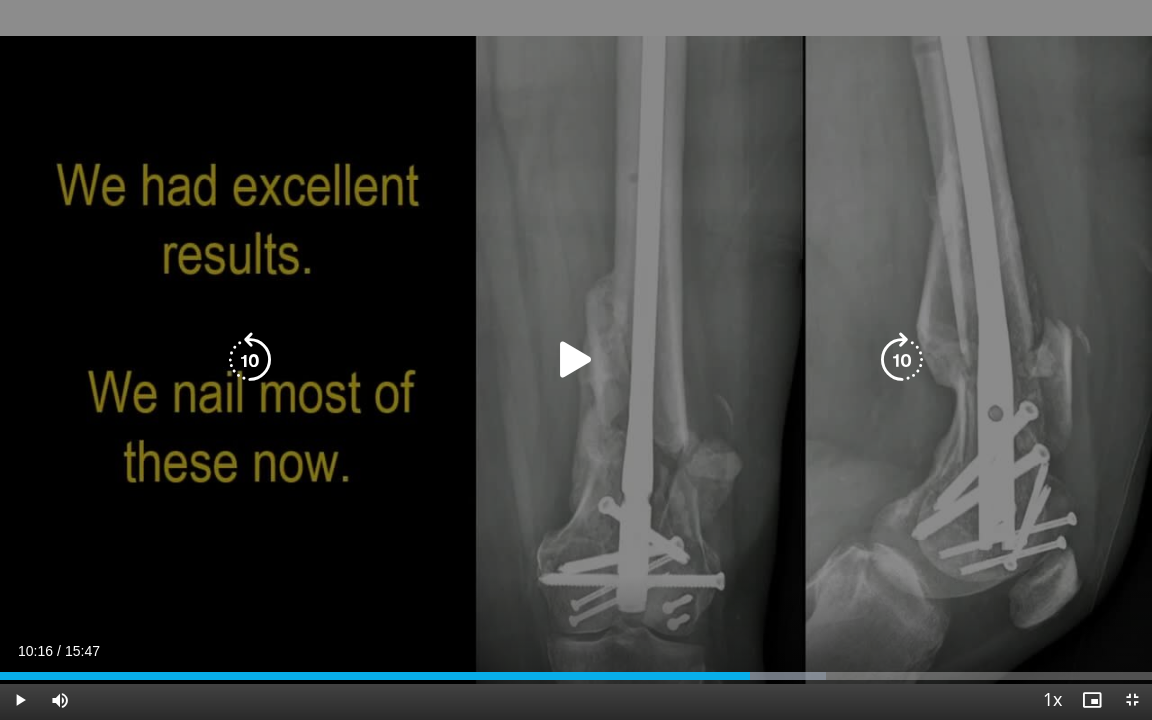 click on "10 seconds
Tap to unmute" at bounding box center [576, 360] 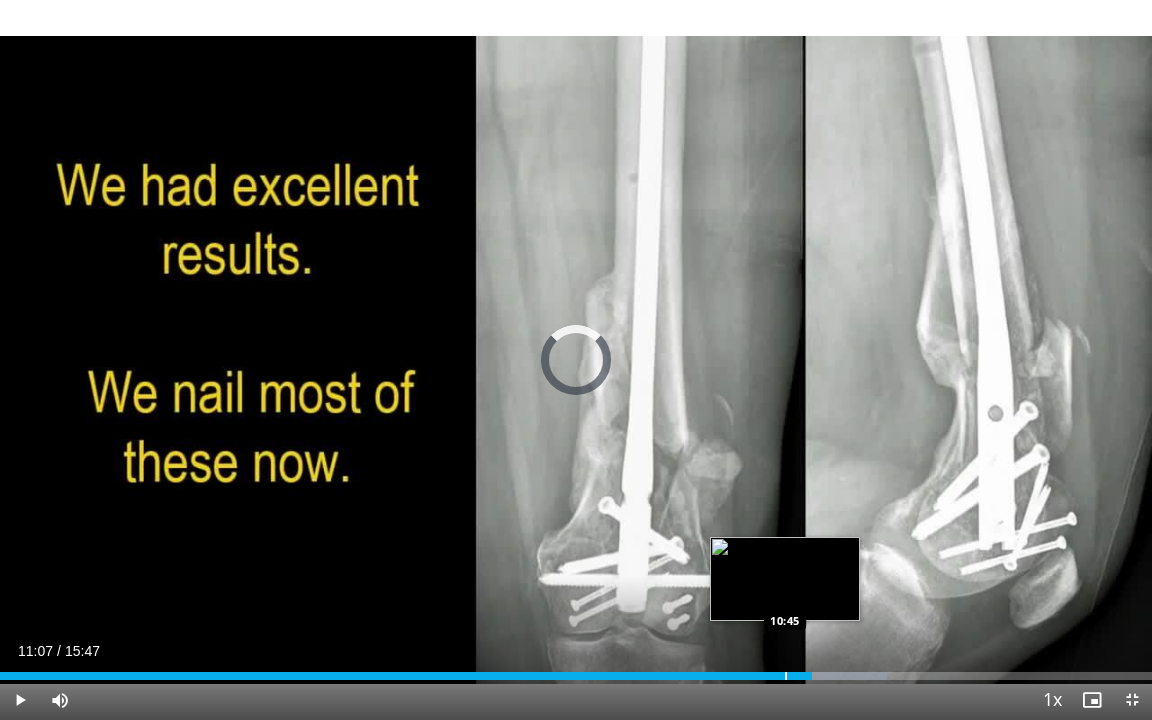click at bounding box center (786, 676) 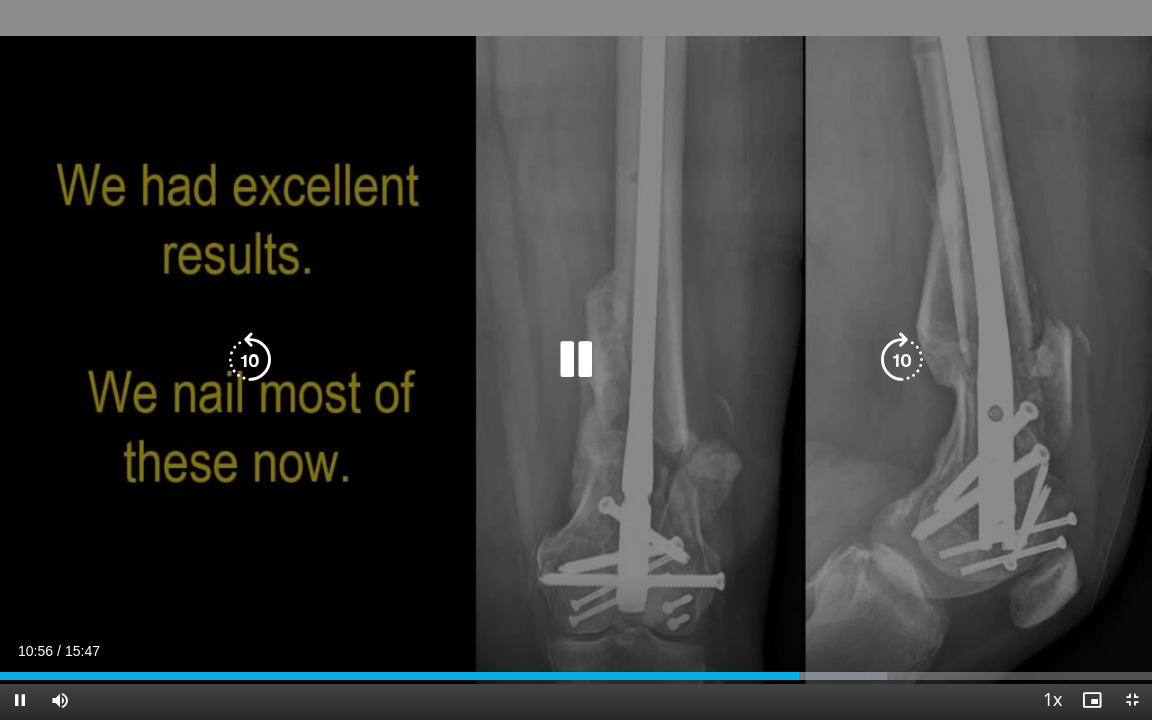 click on "10 seconds
Tap to unmute" at bounding box center [576, 360] 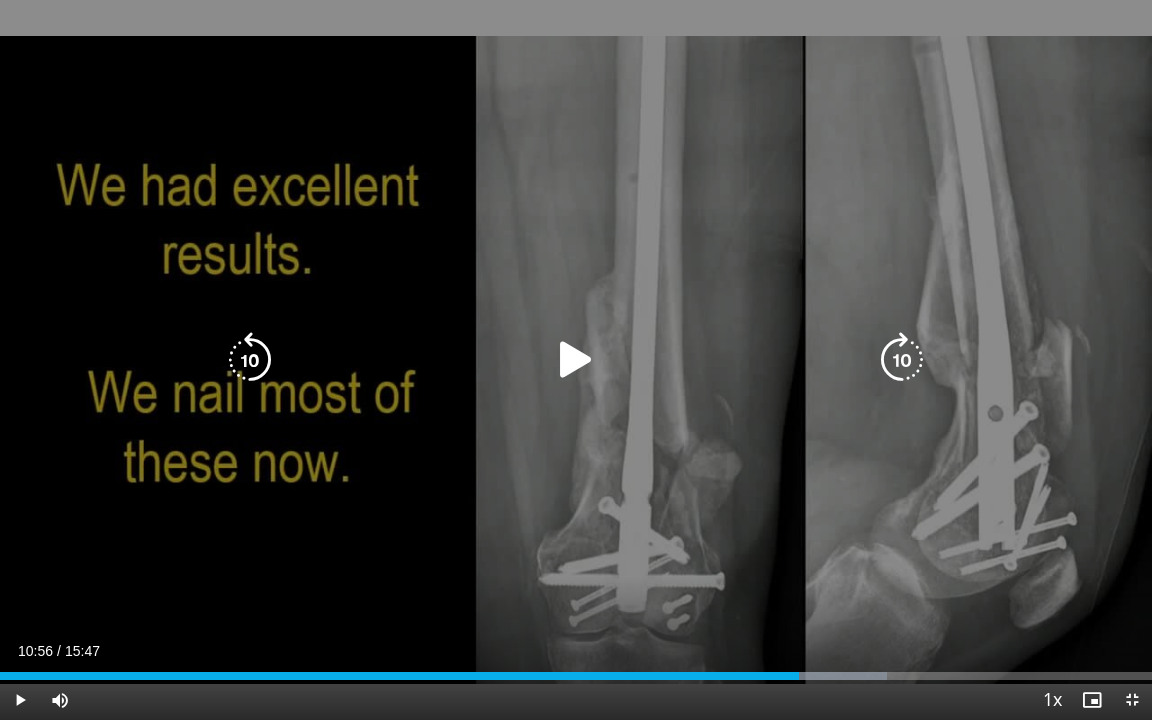 click on "10 seconds
Tap to unmute" at bounding box center [576, 360] 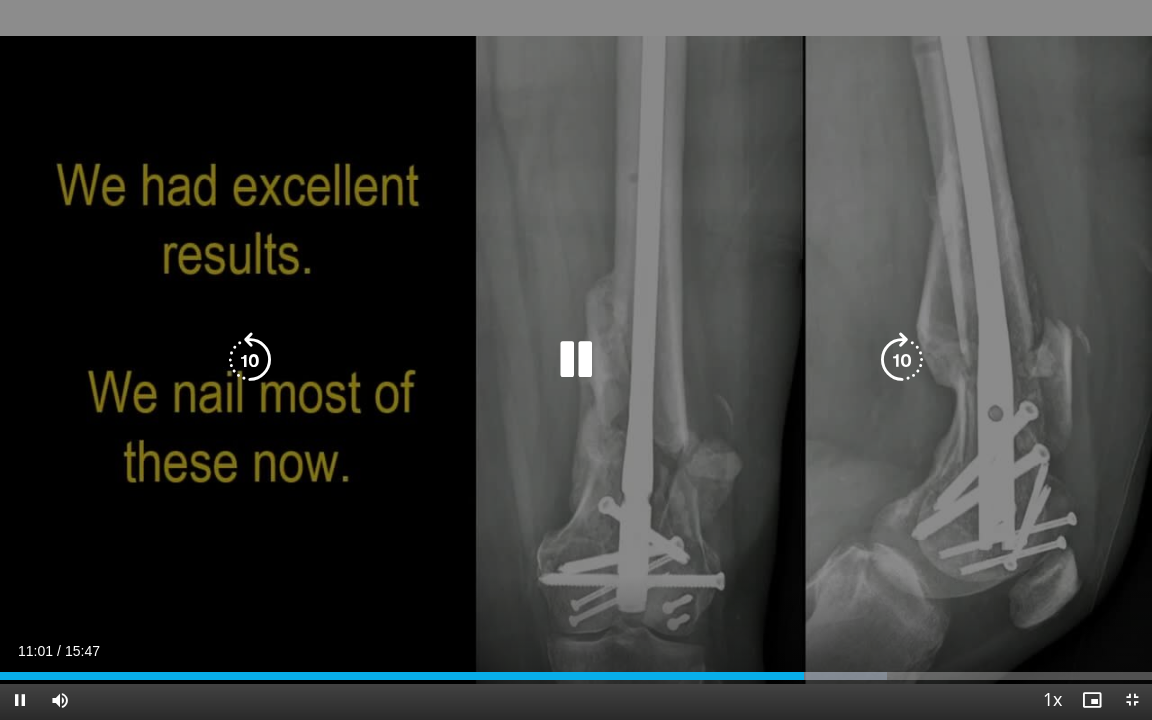 click on "10 seconds
Tap to unmute" at bounding box center (576, 360) 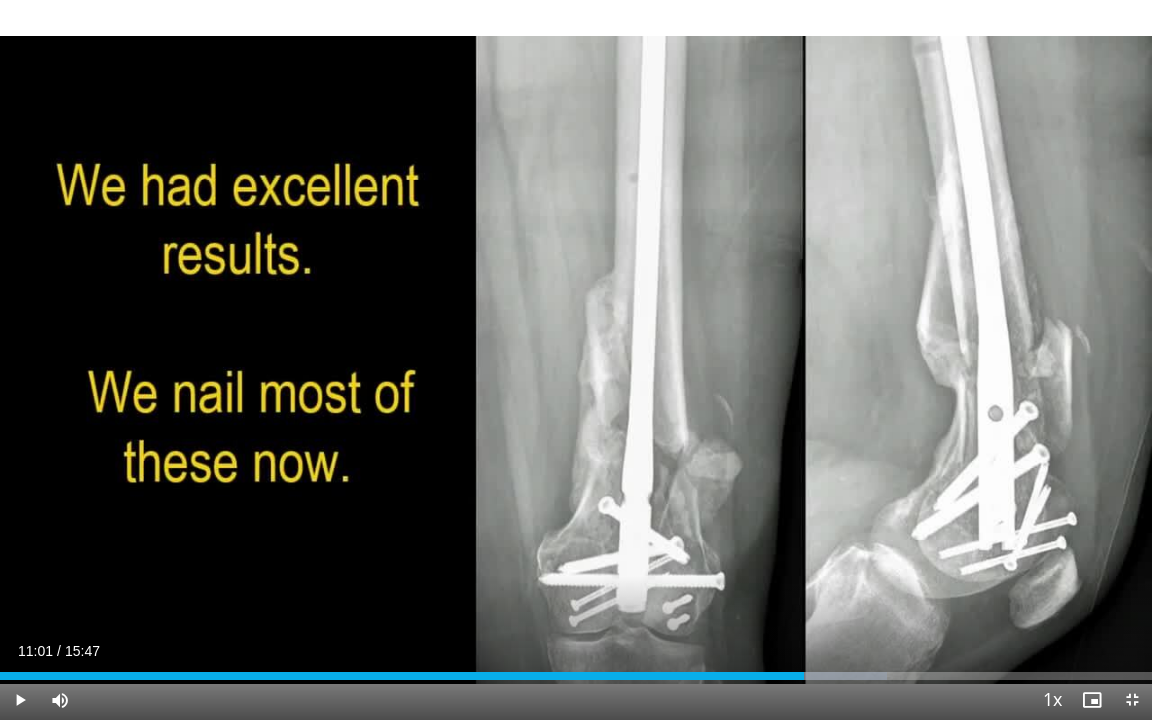 click on "10 seconds
Tap to unmute" at bounding box center [576, 360] 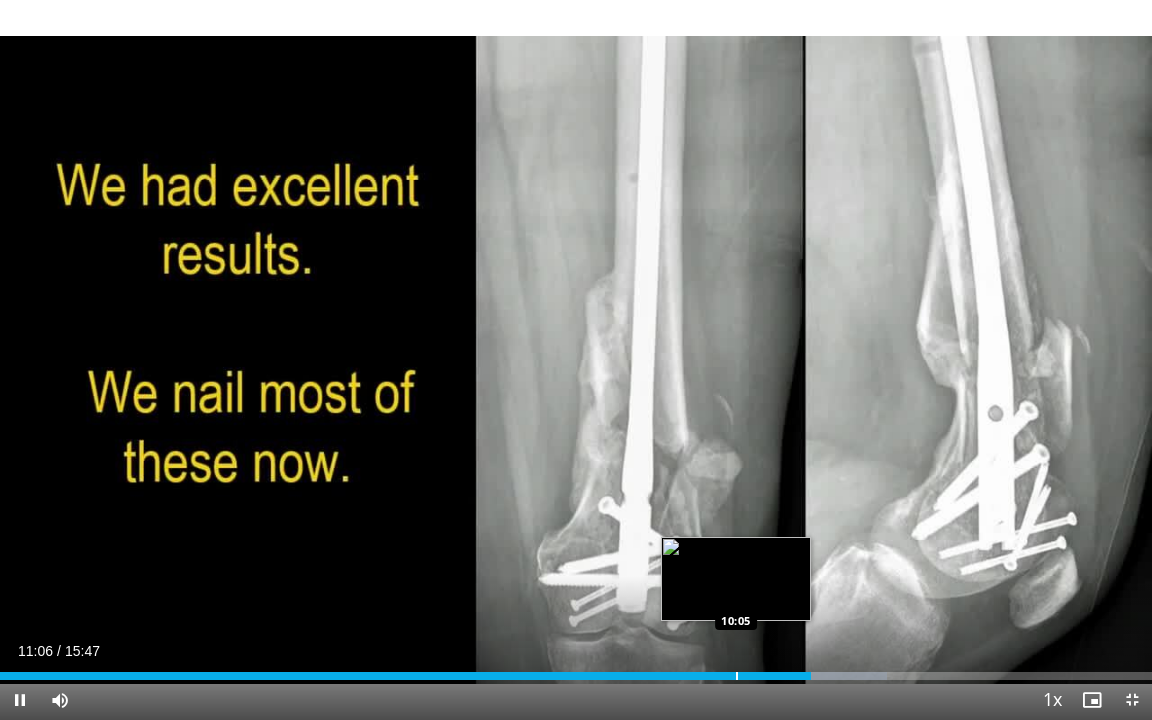 click at bounding box center [737, 676] 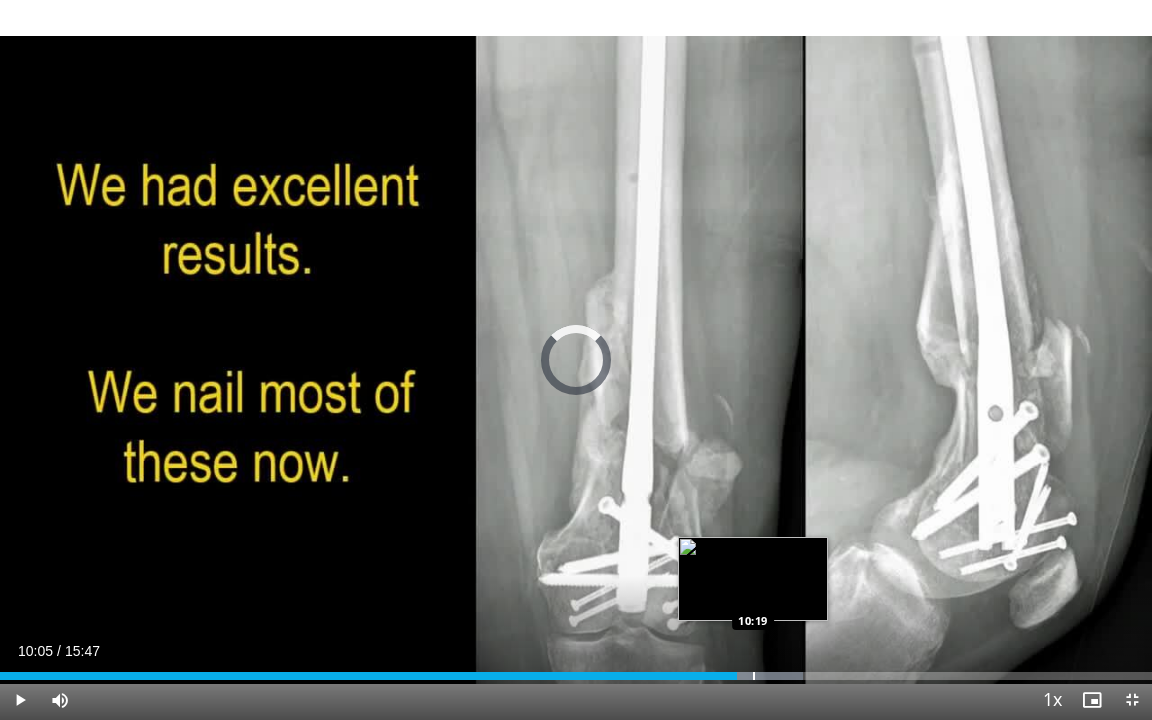 click at bounding box center [754, 676] 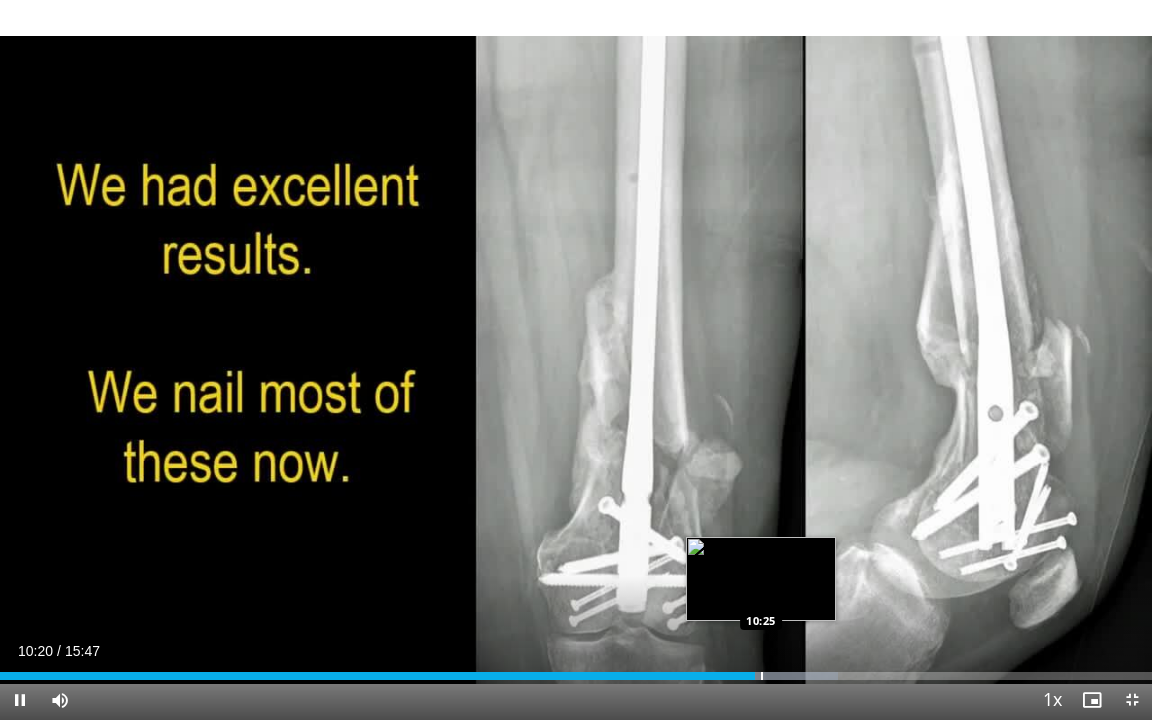 click at bounding box center (762, 676) 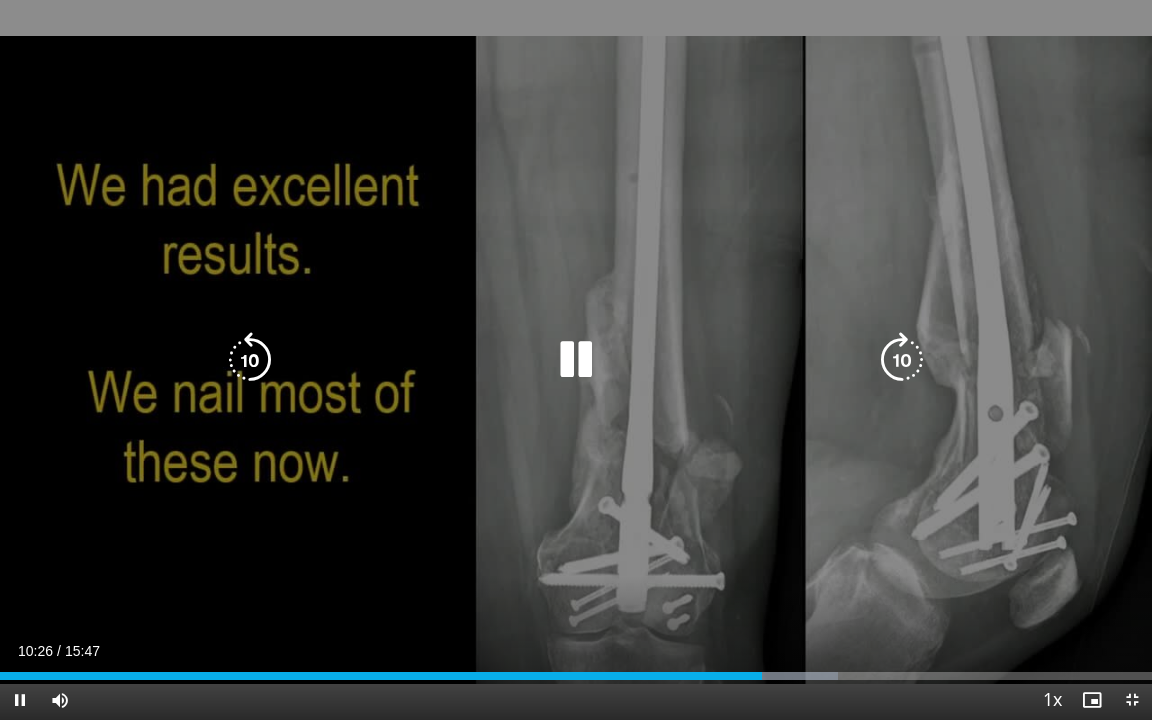 click on "10 seconds
Tap to unmute" at bounding box center [576, 360] 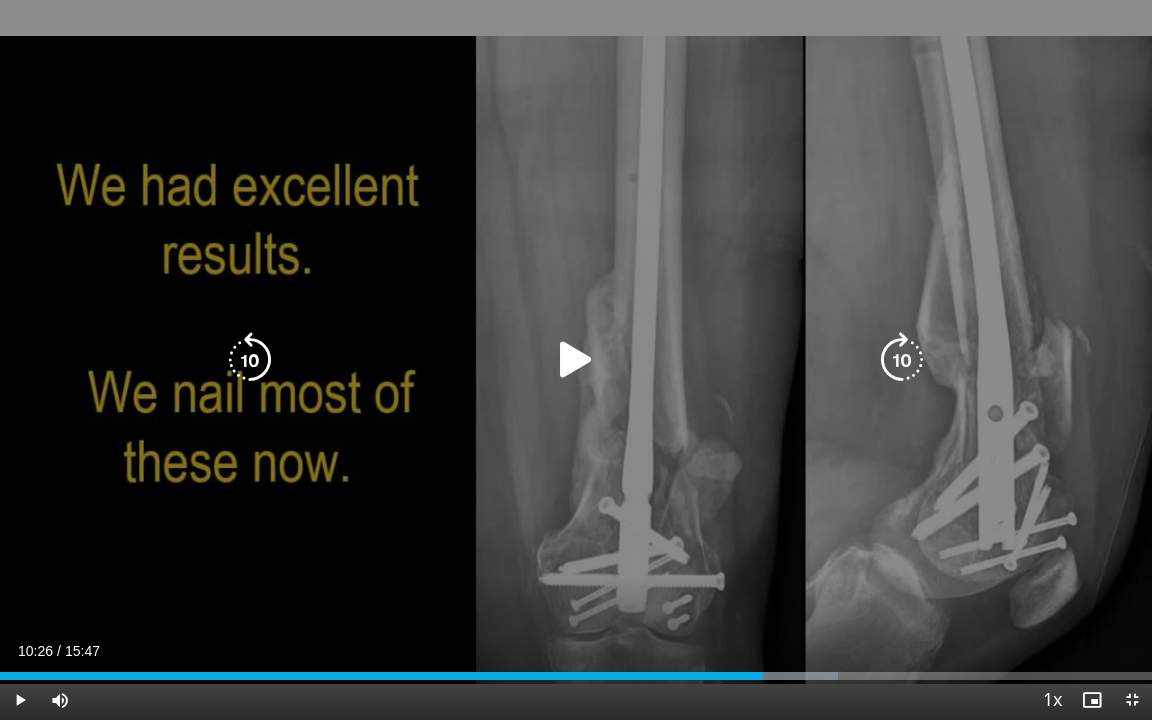 click on "10 seconds
Tap to unmute" at bounding box center (576, 360) 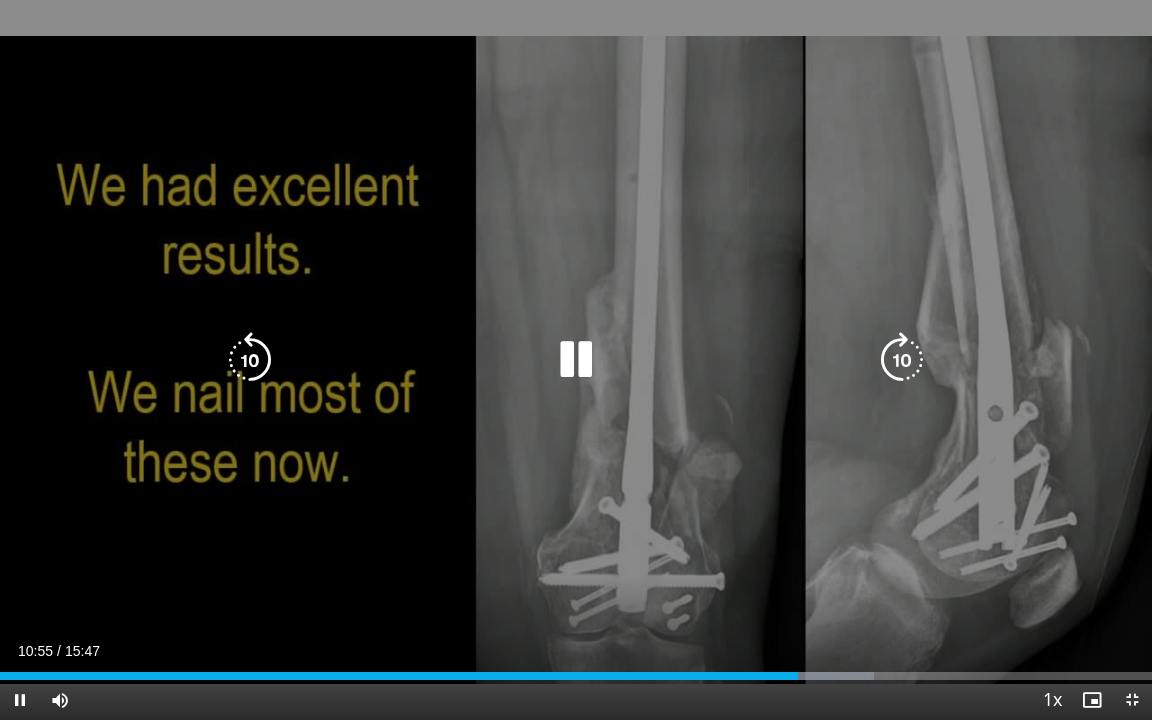 click on "10 seconds
Tap to unmute" at bounding box center [576, 360] 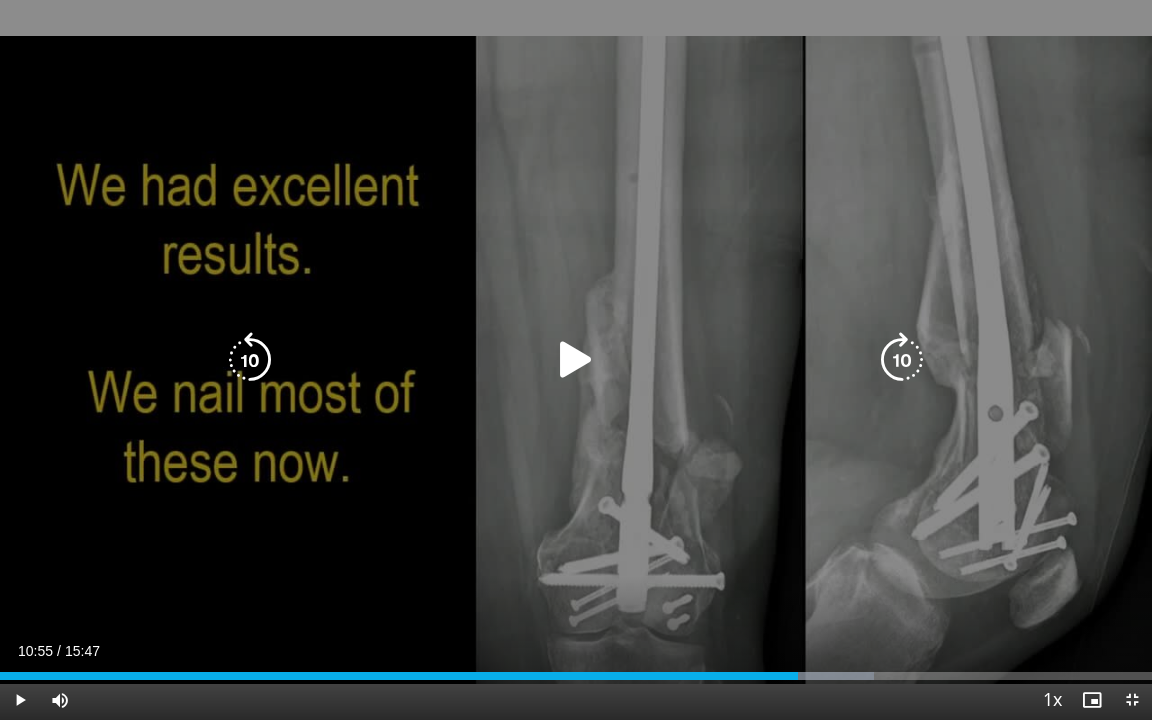click at bounding box center [576, 360] 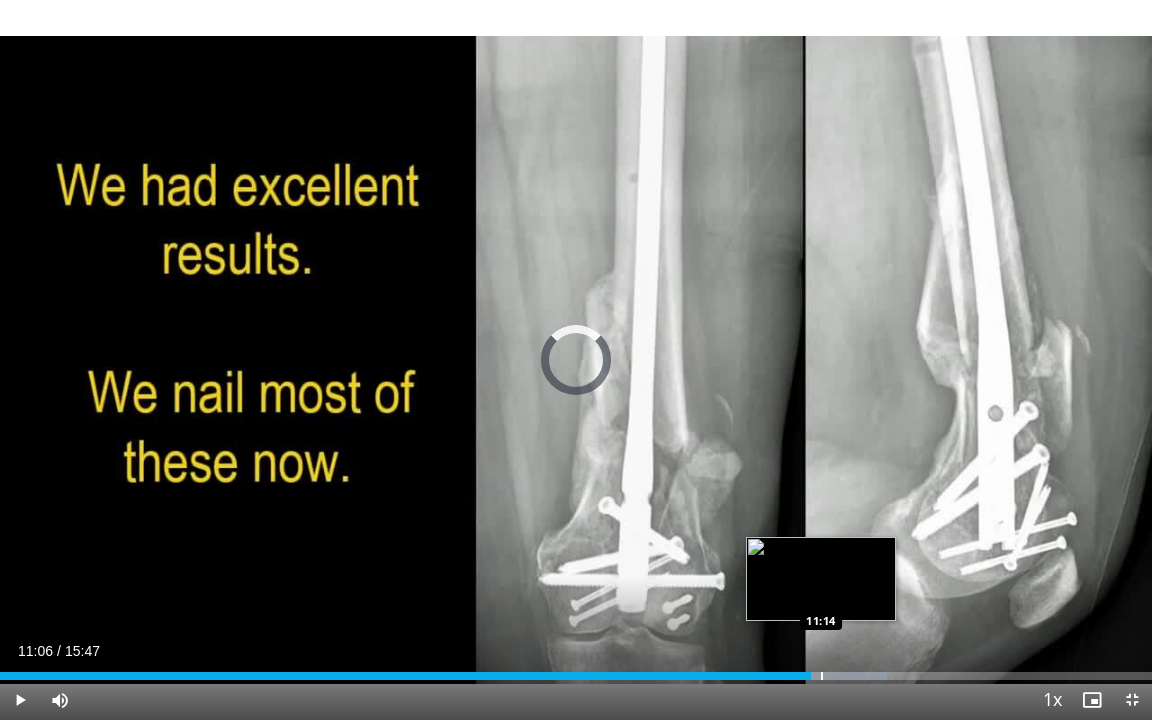 click at bounding box center [822, 676] 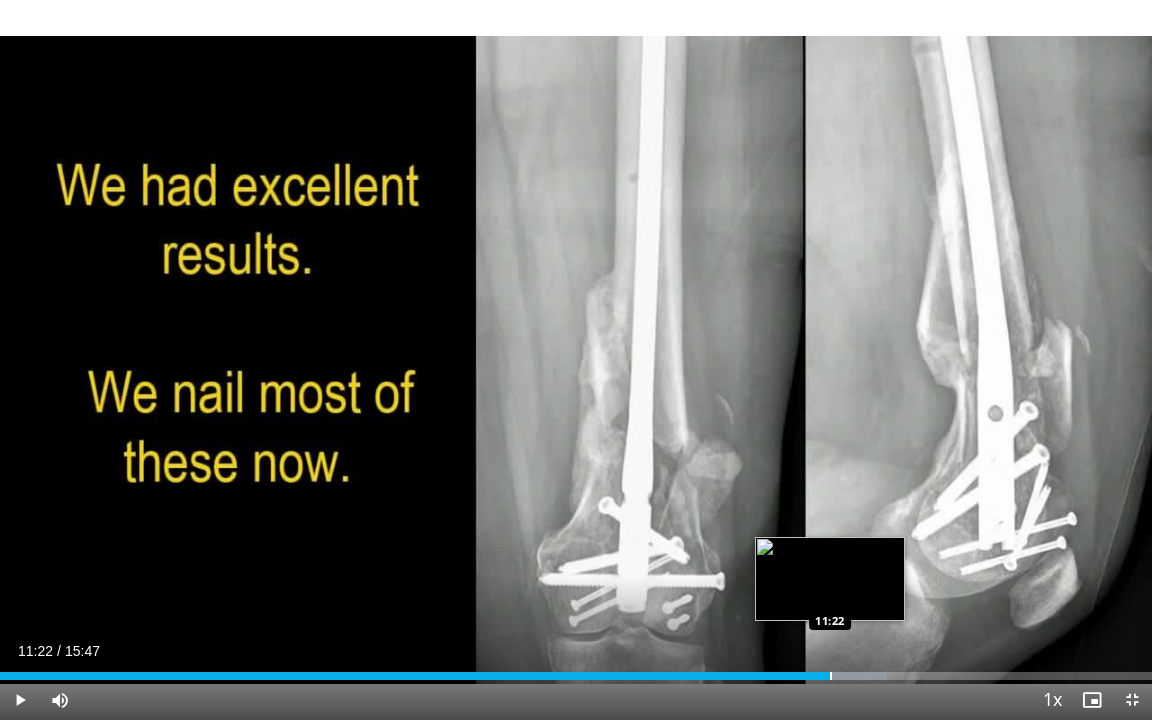 click at bounding box center [831, 676] 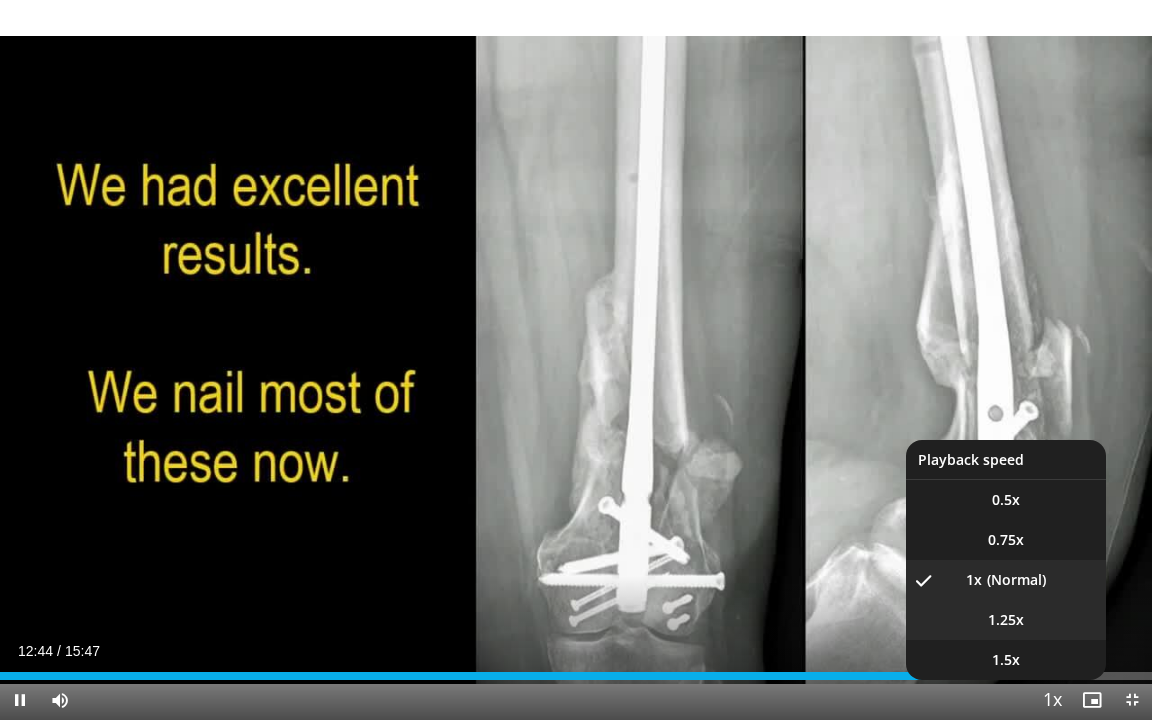 click on "1.25x" at bounding box center (1006, 620) 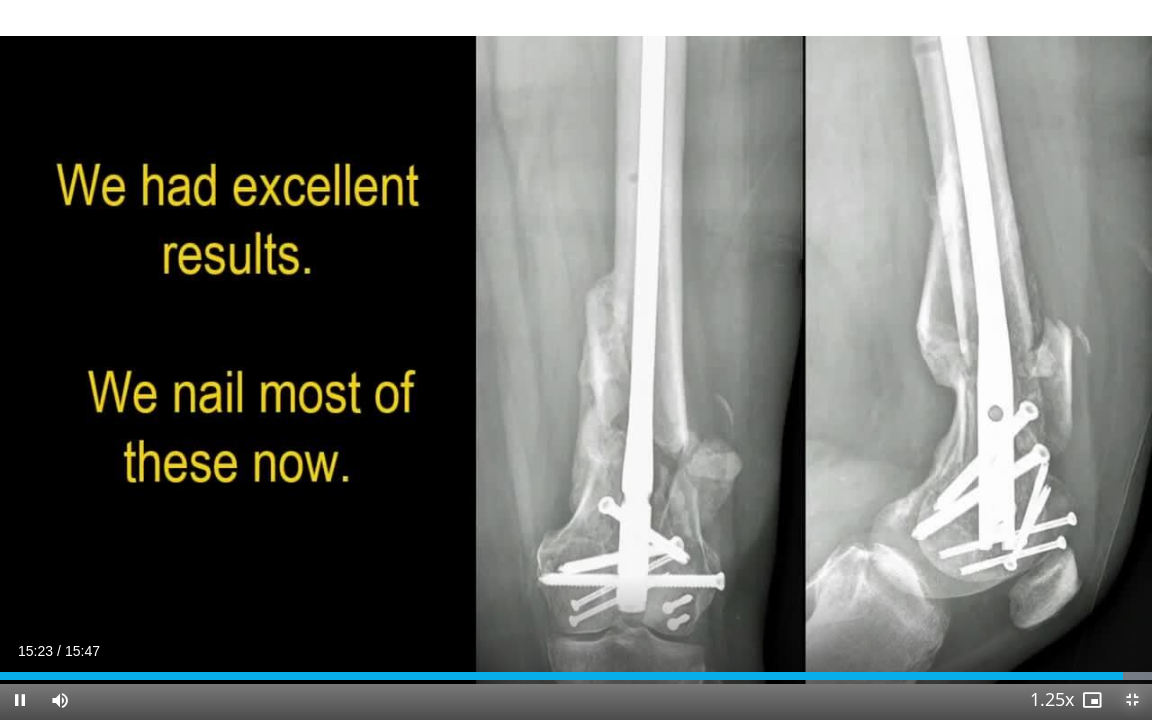click at bounding box center (1132, 700) 